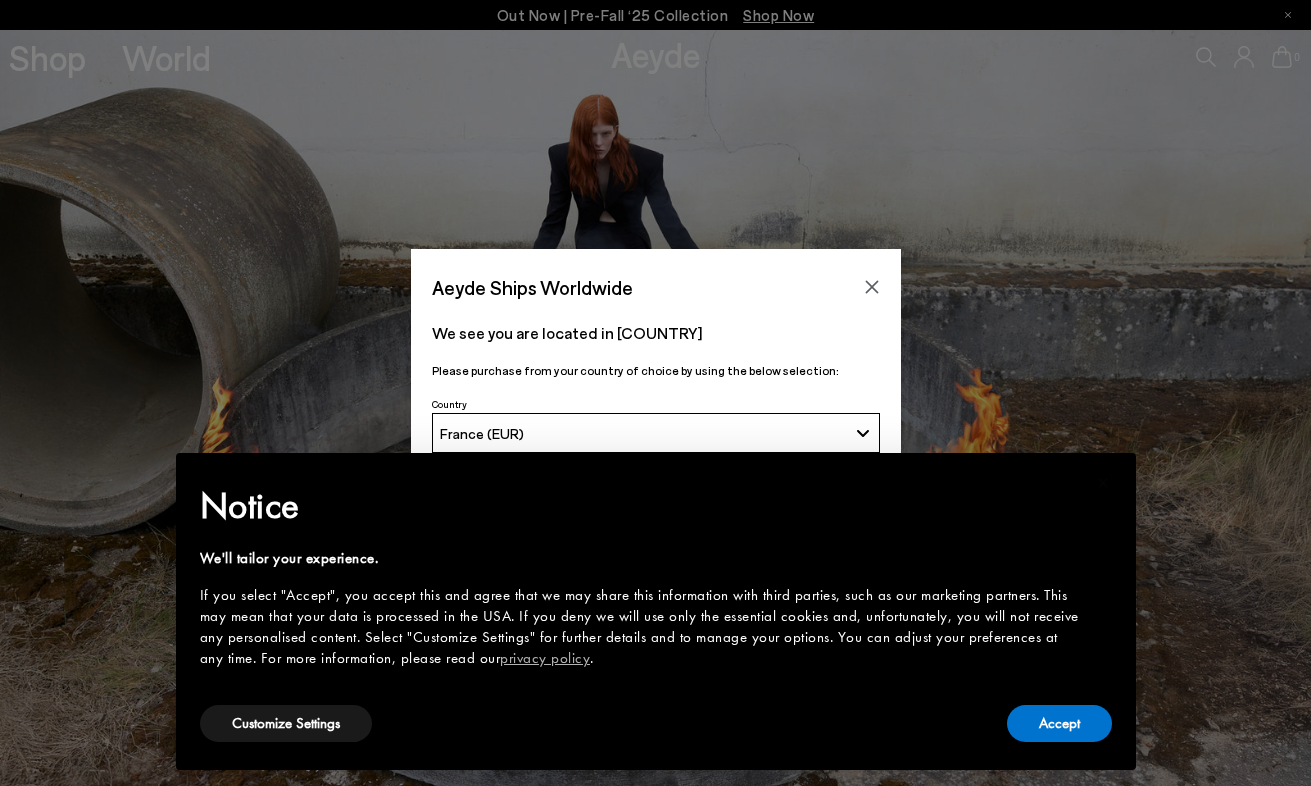 scroll, scrollTop: 0, scrollLeft: 0, axis: both 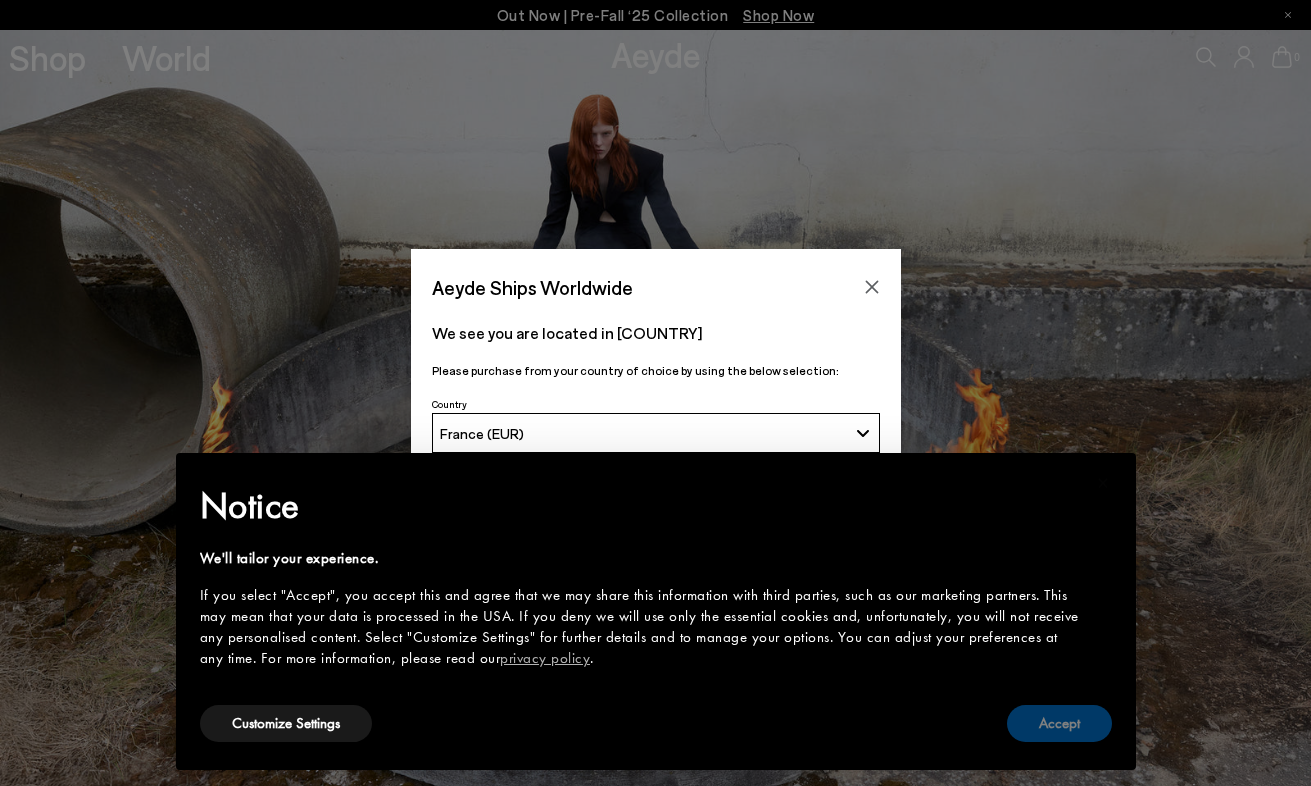 click on "Accept" at bounding box center (1059, 723) 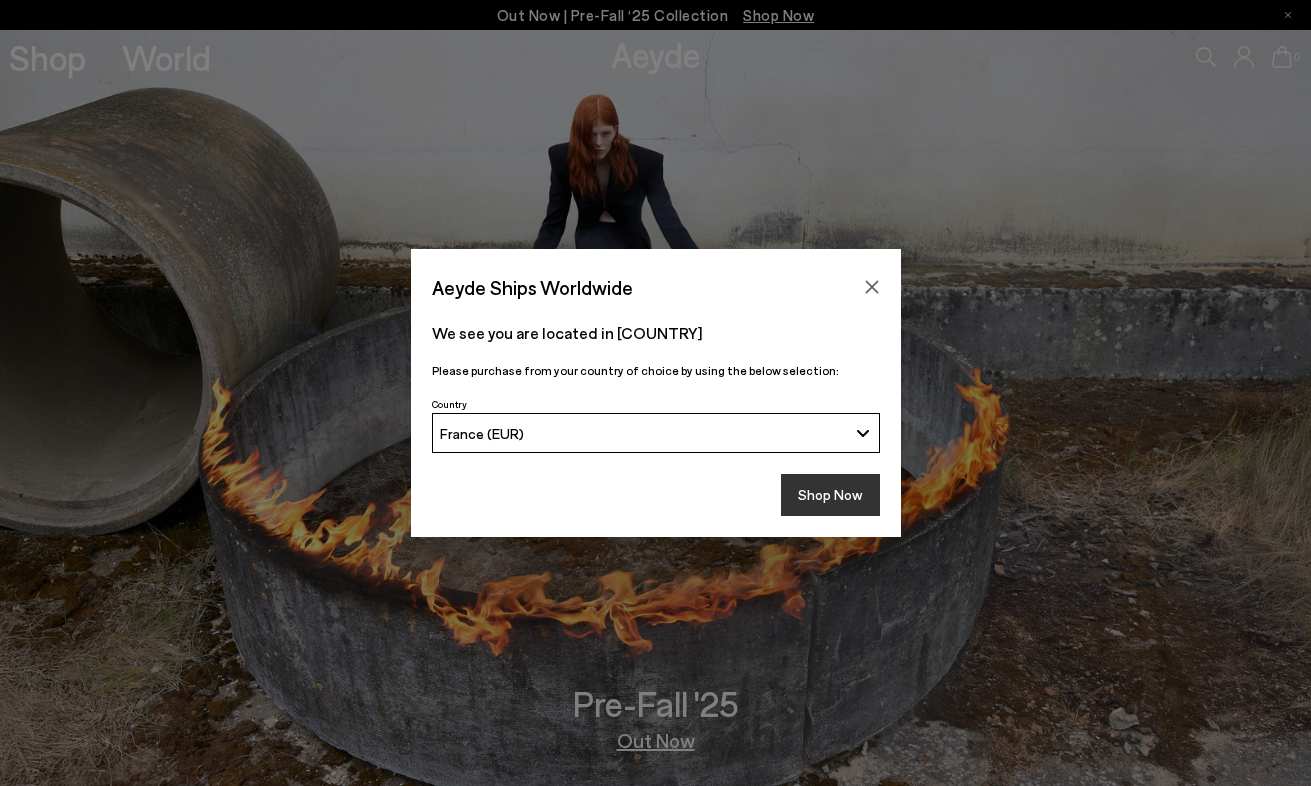 click on "Shop Now" at bounding box center (830, 495) 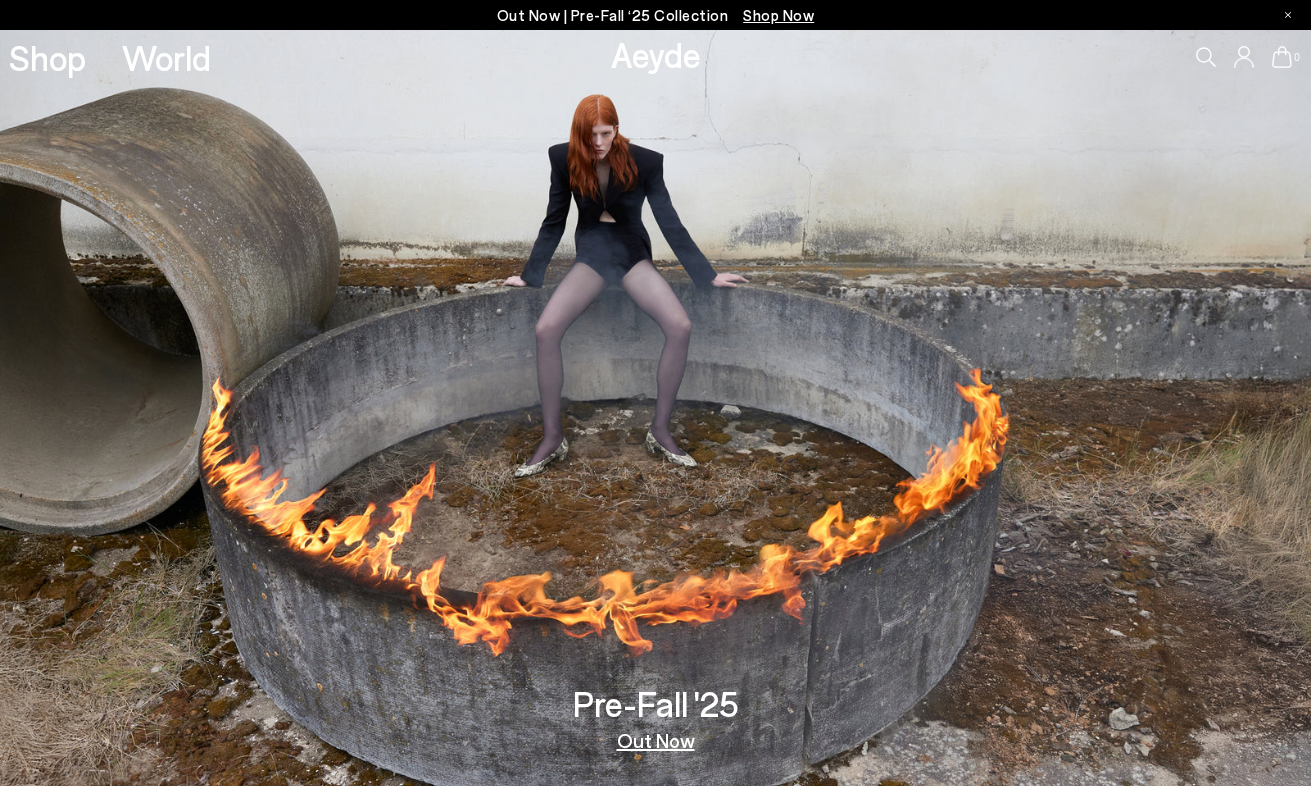 scroll, scrollTop: 0, scrollLeft: 0, axis: both 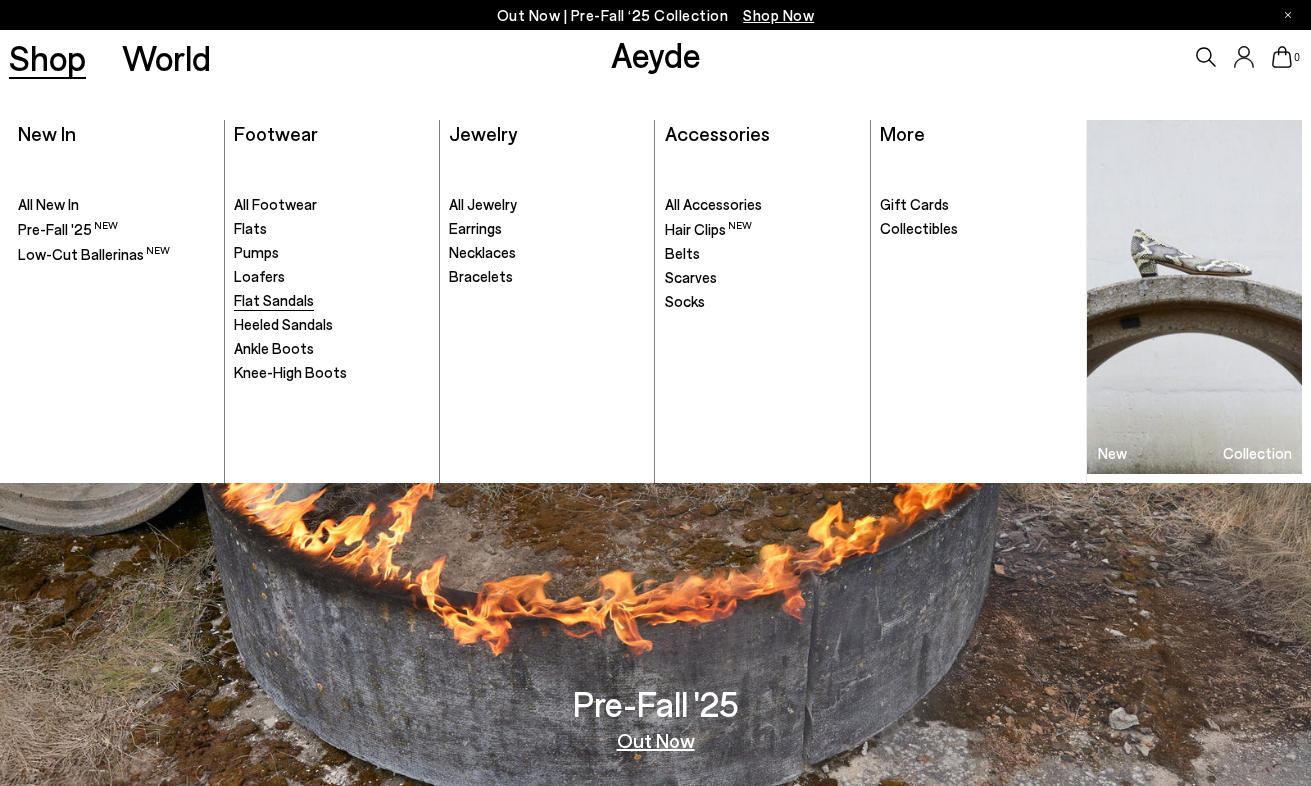 click on "Flat Sandals" at bounding box center (274, 300) 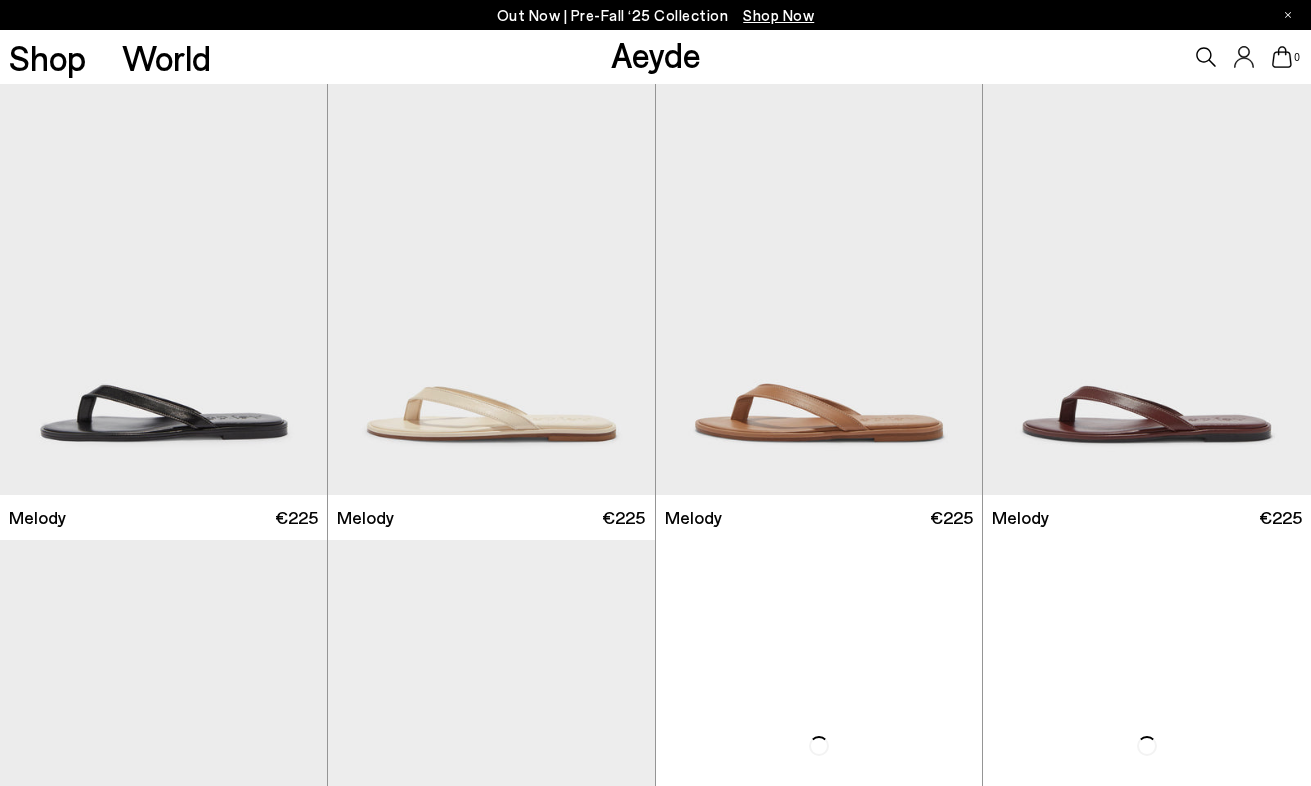 scroll, scrollTop: 0, scrollLeft: 0, axis: both 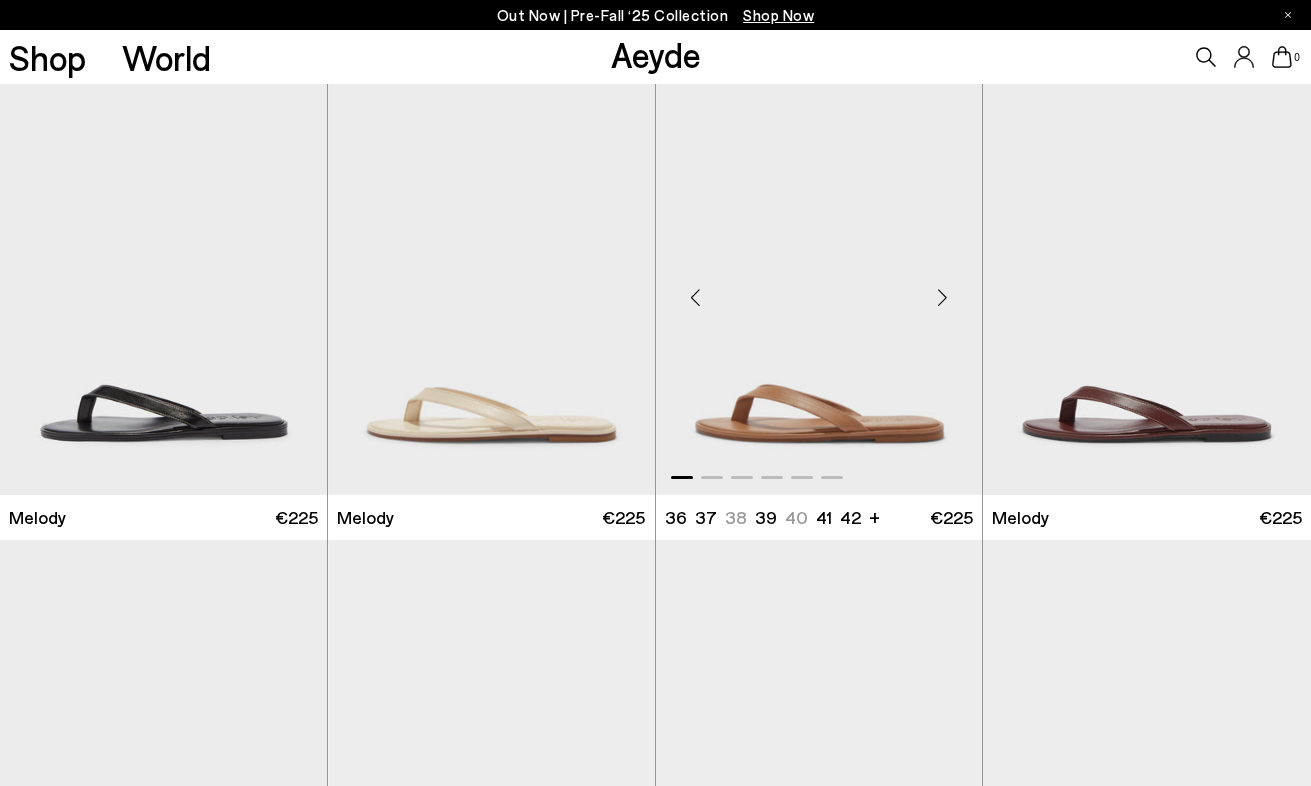 click at bounding box center [819, 289] 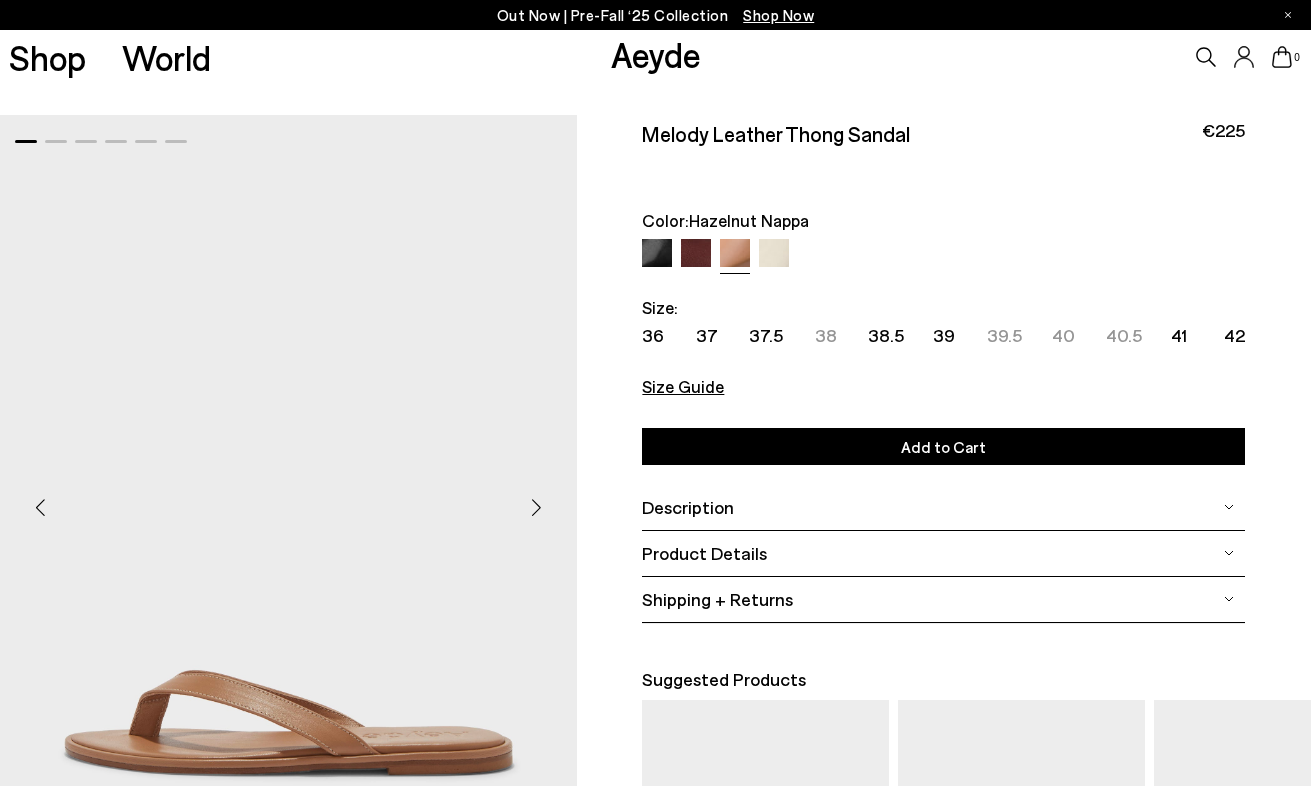 scroll, scrollTop: 0, scrollLeft: 0, axis: both 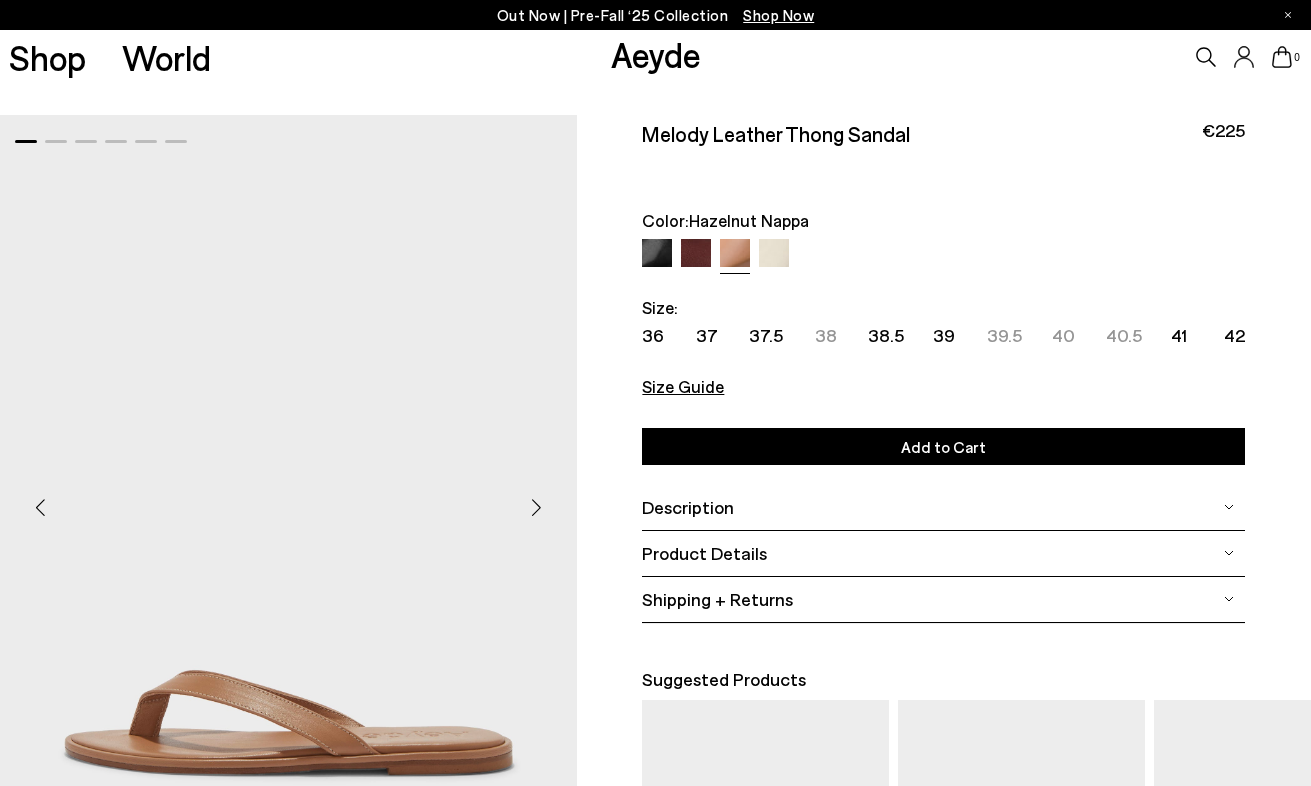 click at bounding box center (537, 508) 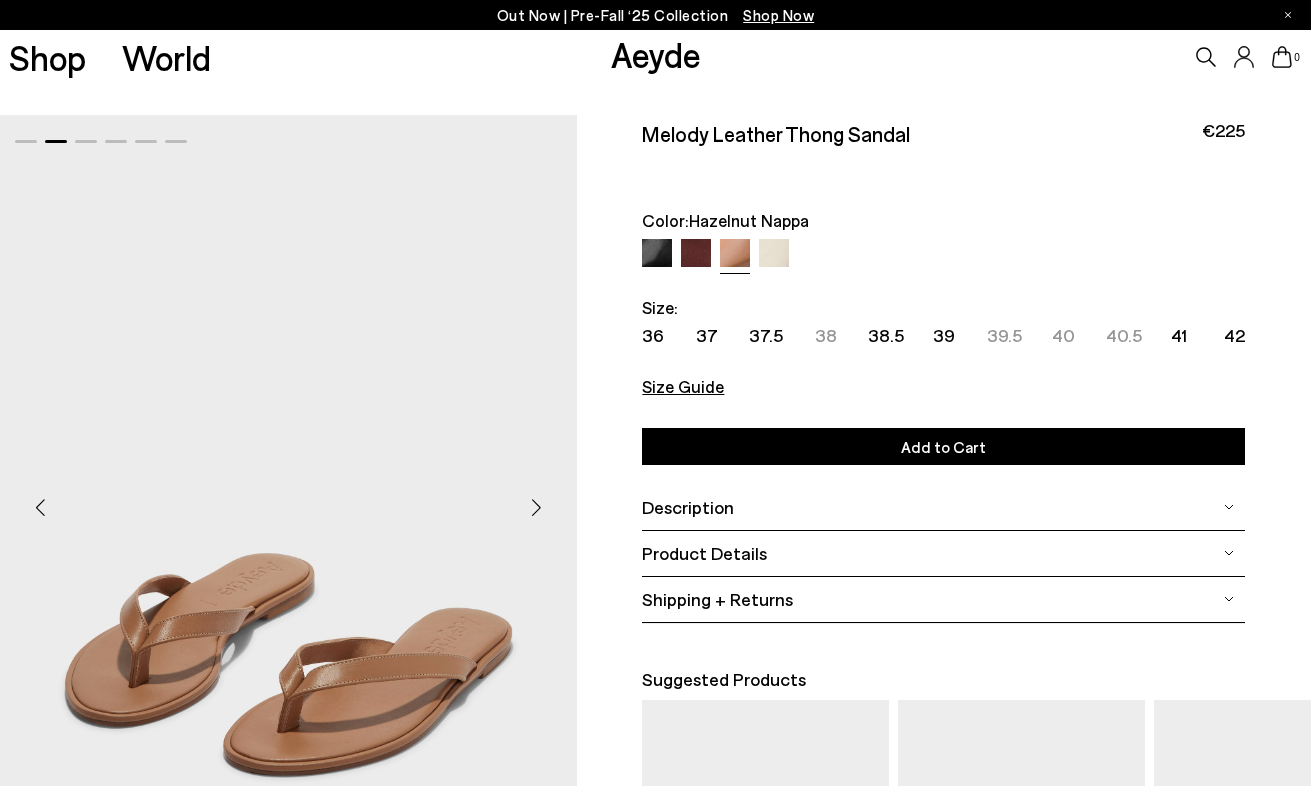 click at bounding box center (537, 508) 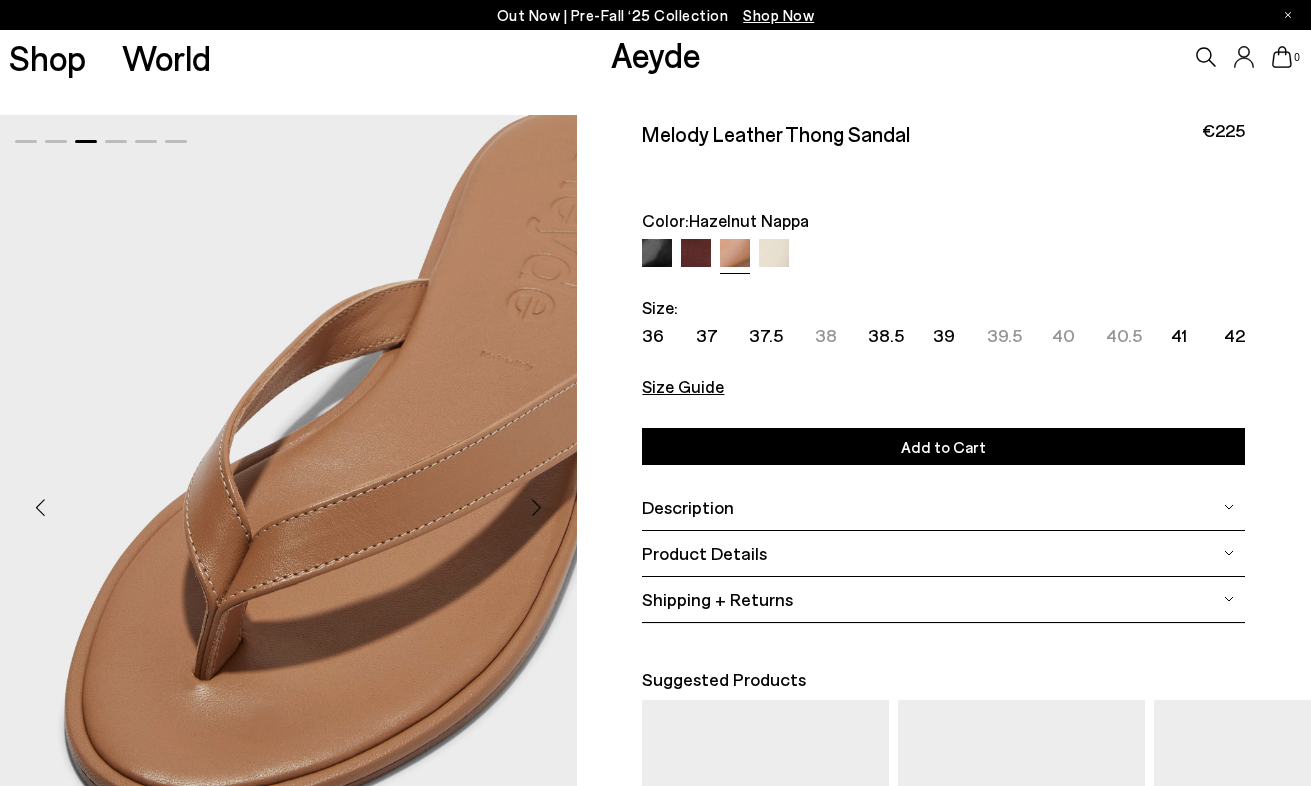 click at bounding box center (537, 508) 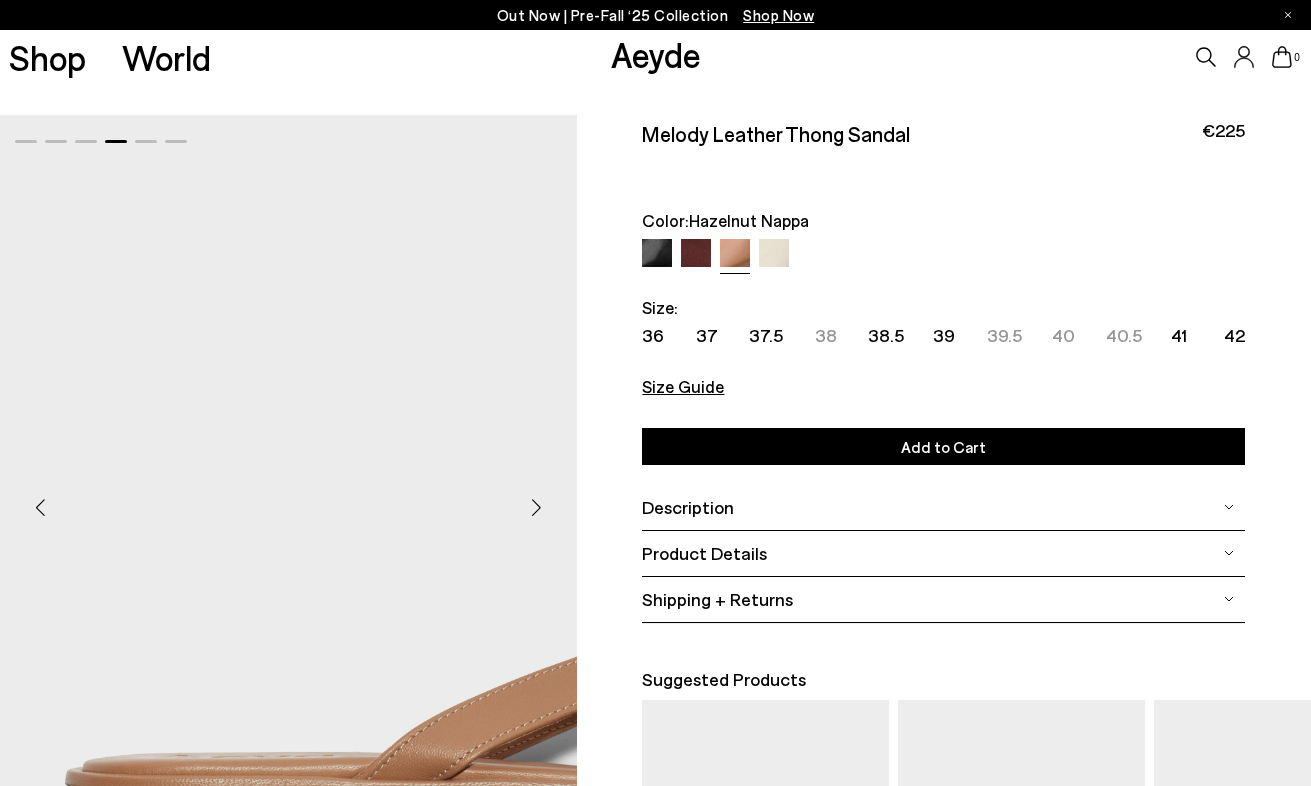click at bounding box center (537, 508) 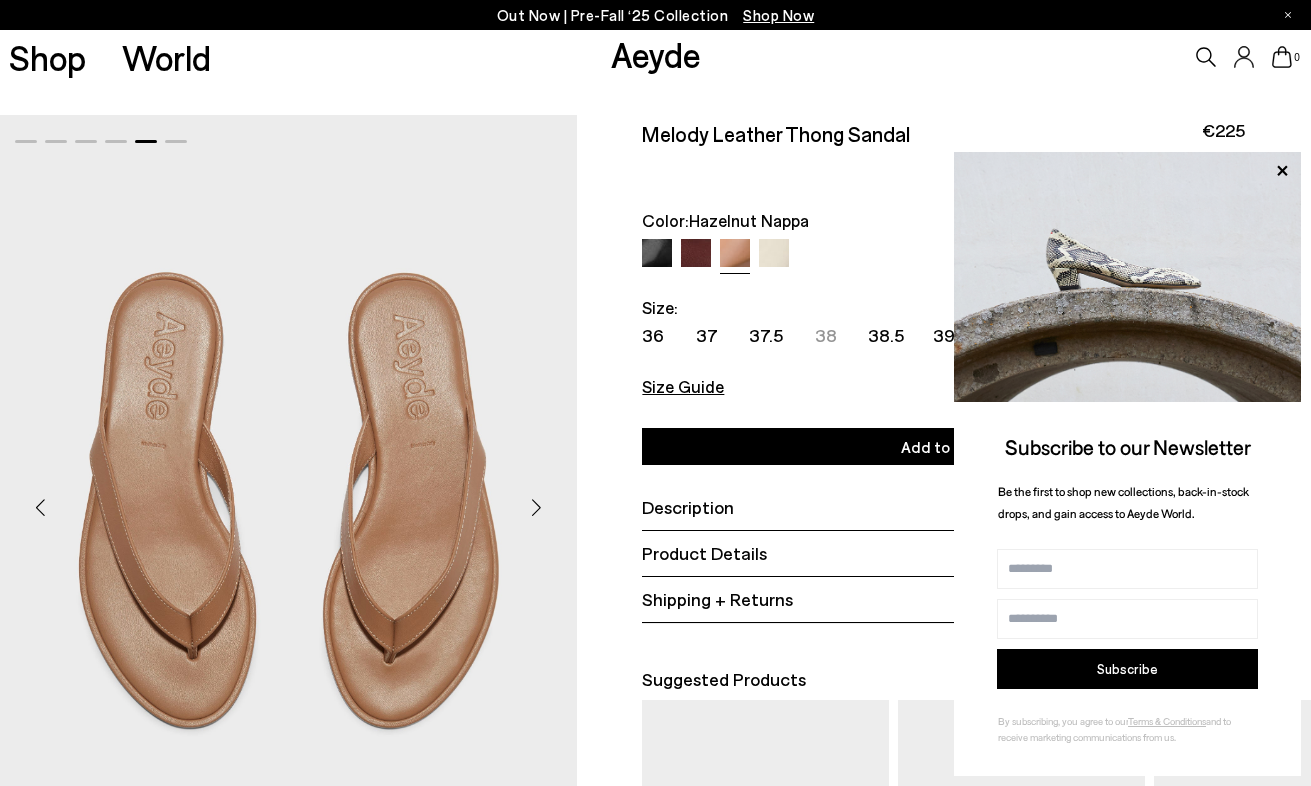 click at bounding box center [537, 508] 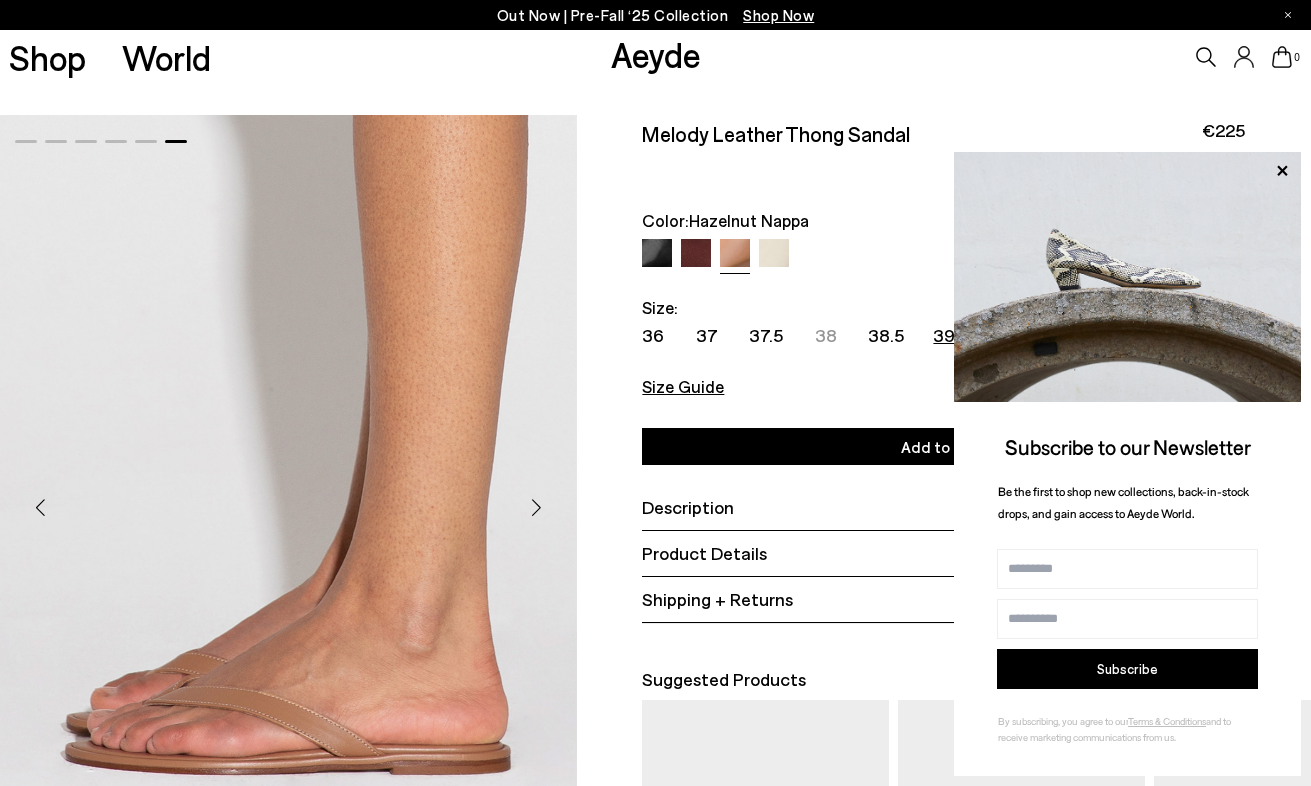 click on "39" at bounding box center [944, 335] 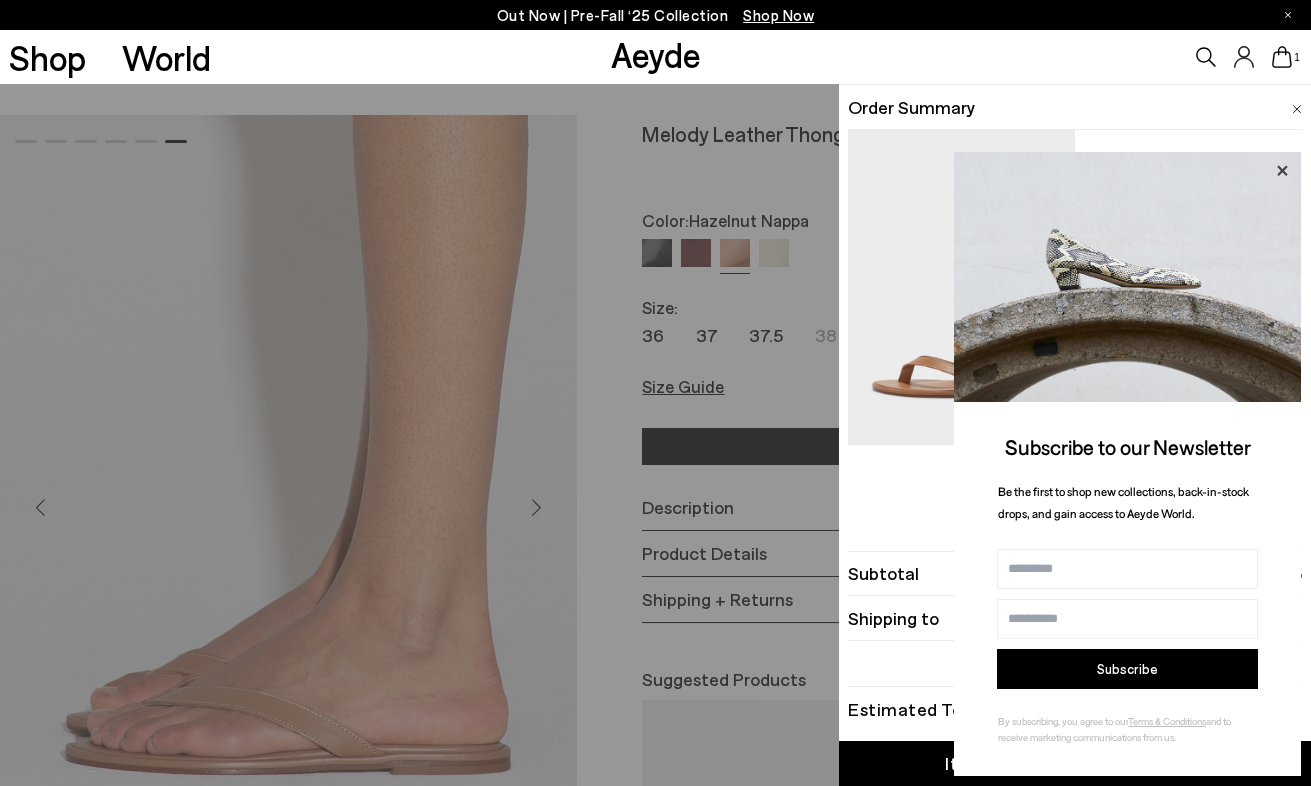 click 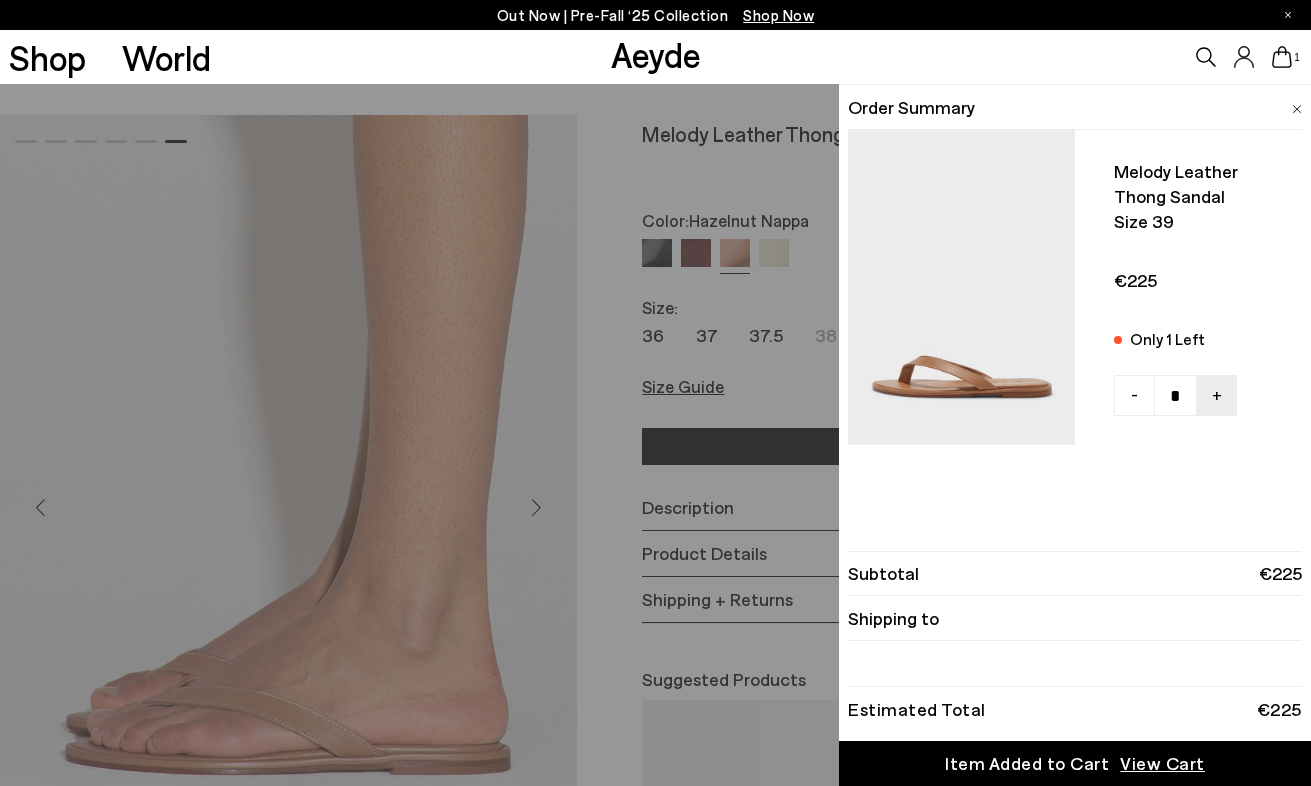 click at bounding box center (1297, 106) 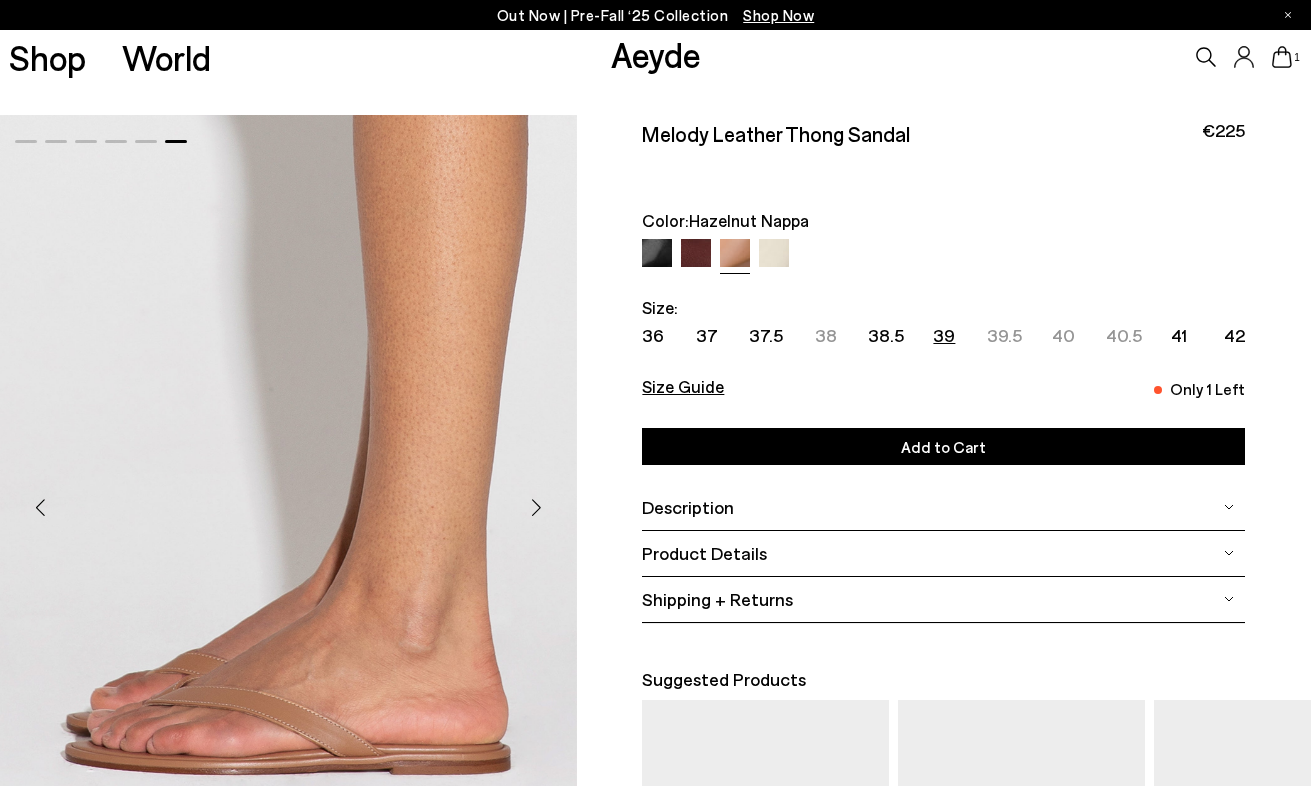 scroll, scrollTop: 0, scrollLeft: 0, axis: both 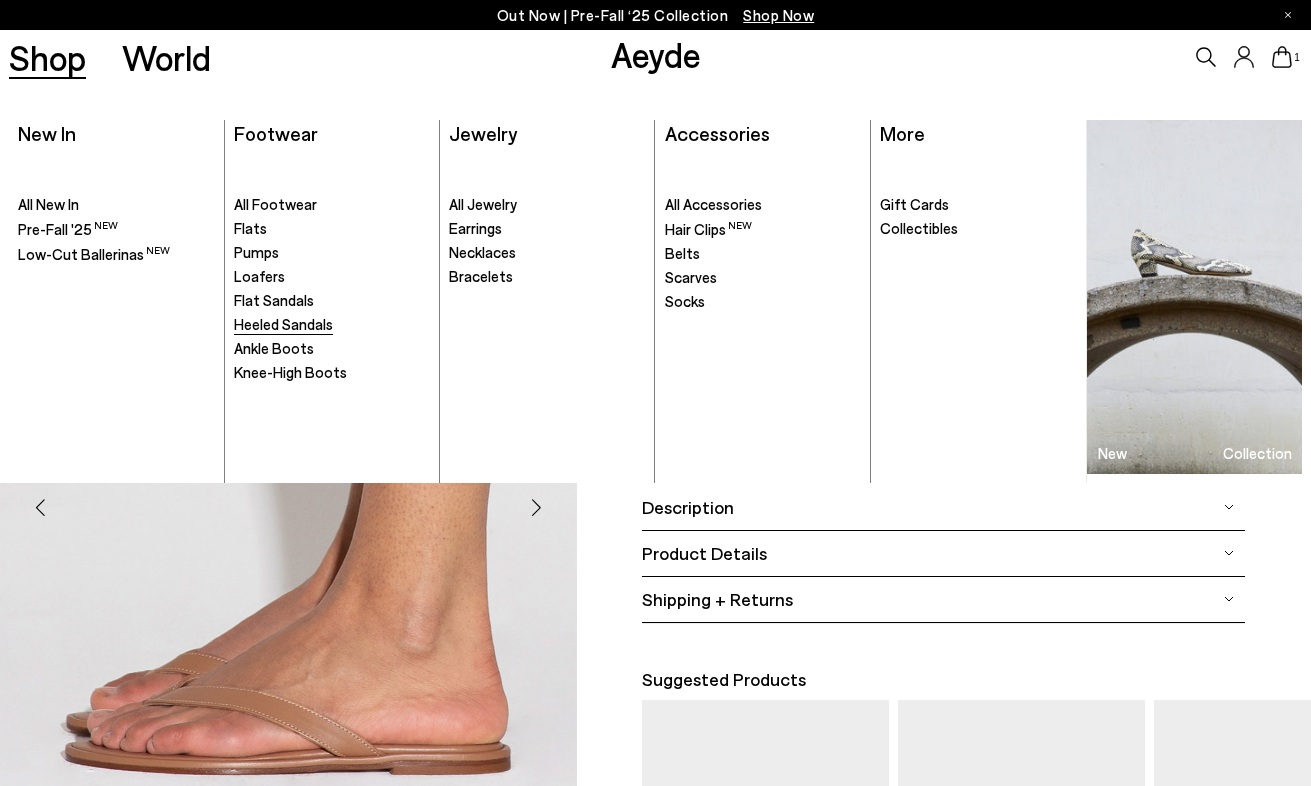 click on "Heeled Sandals" at bounding box center [283, 324] 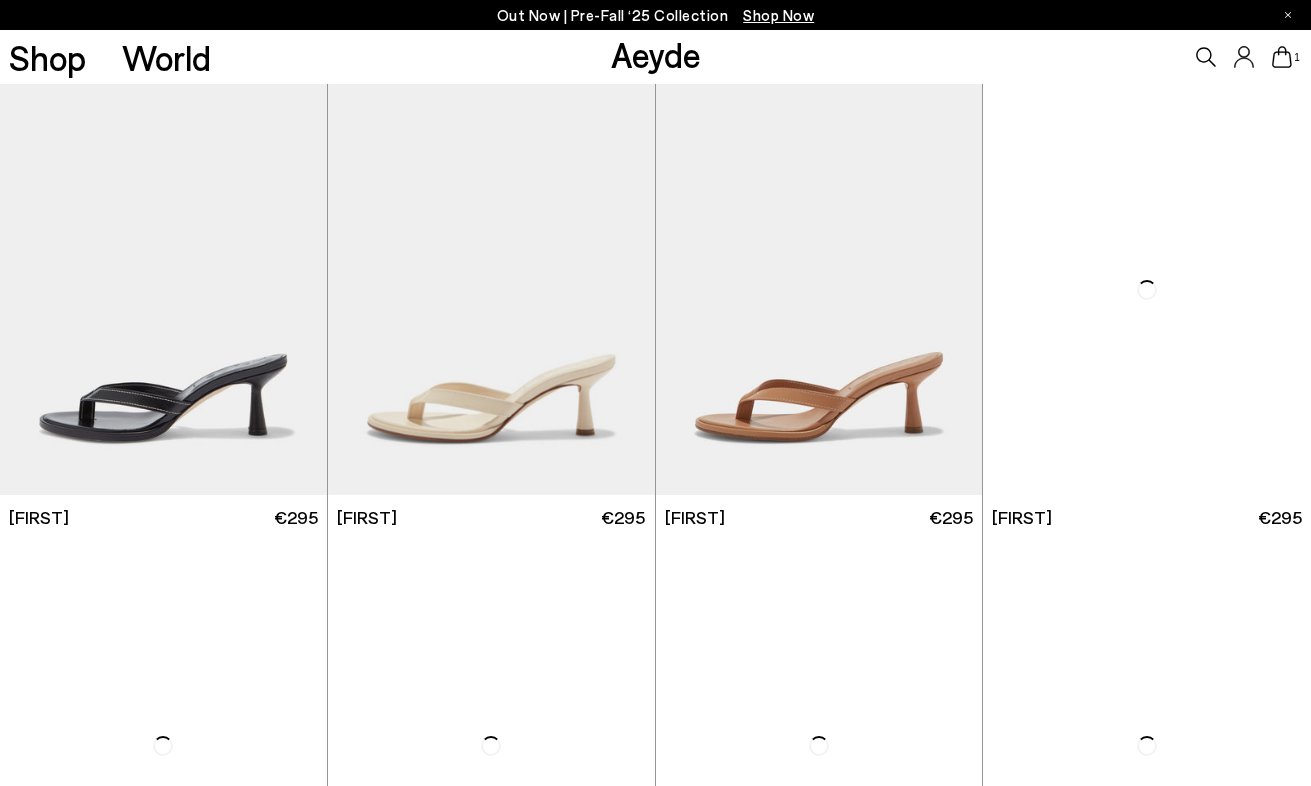 scroll, scrollTop: 0, scrollLeft: 0, axis: both 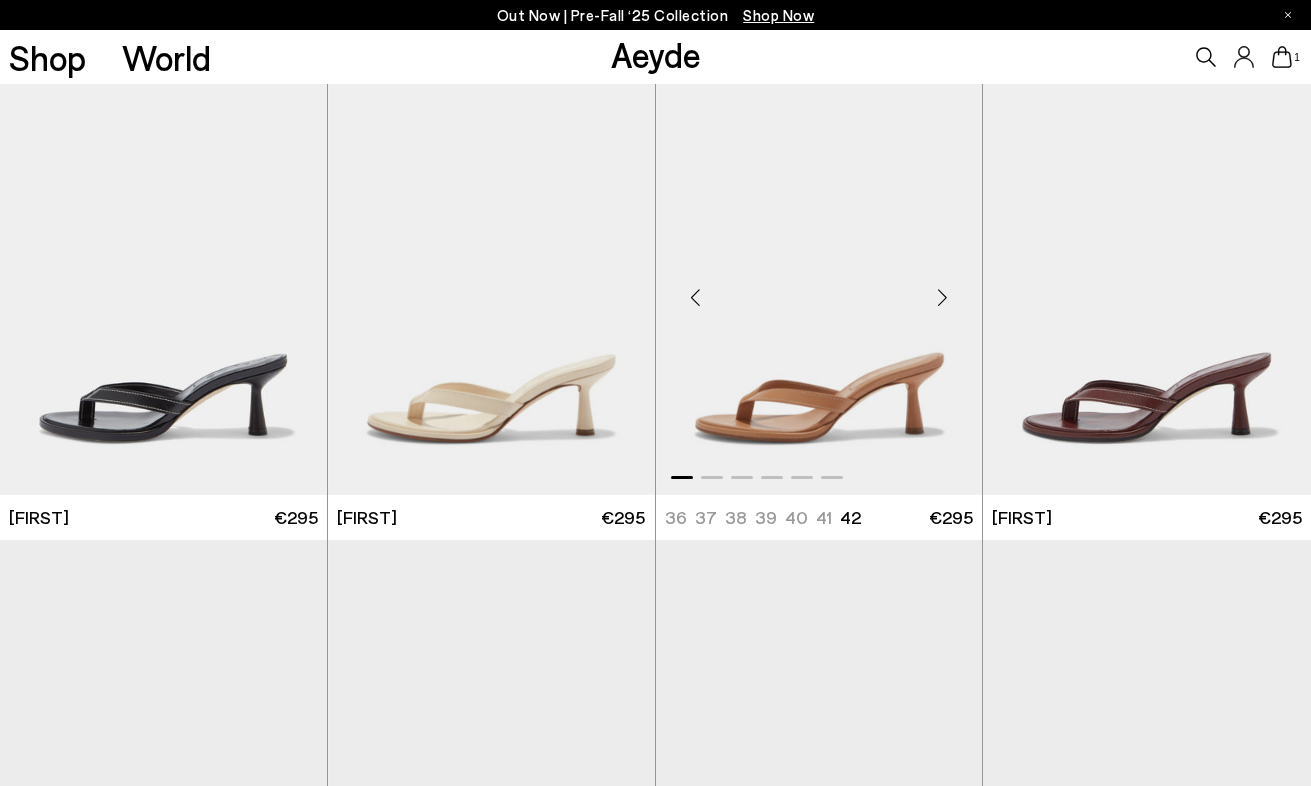 click at bounding box center [942, 298] 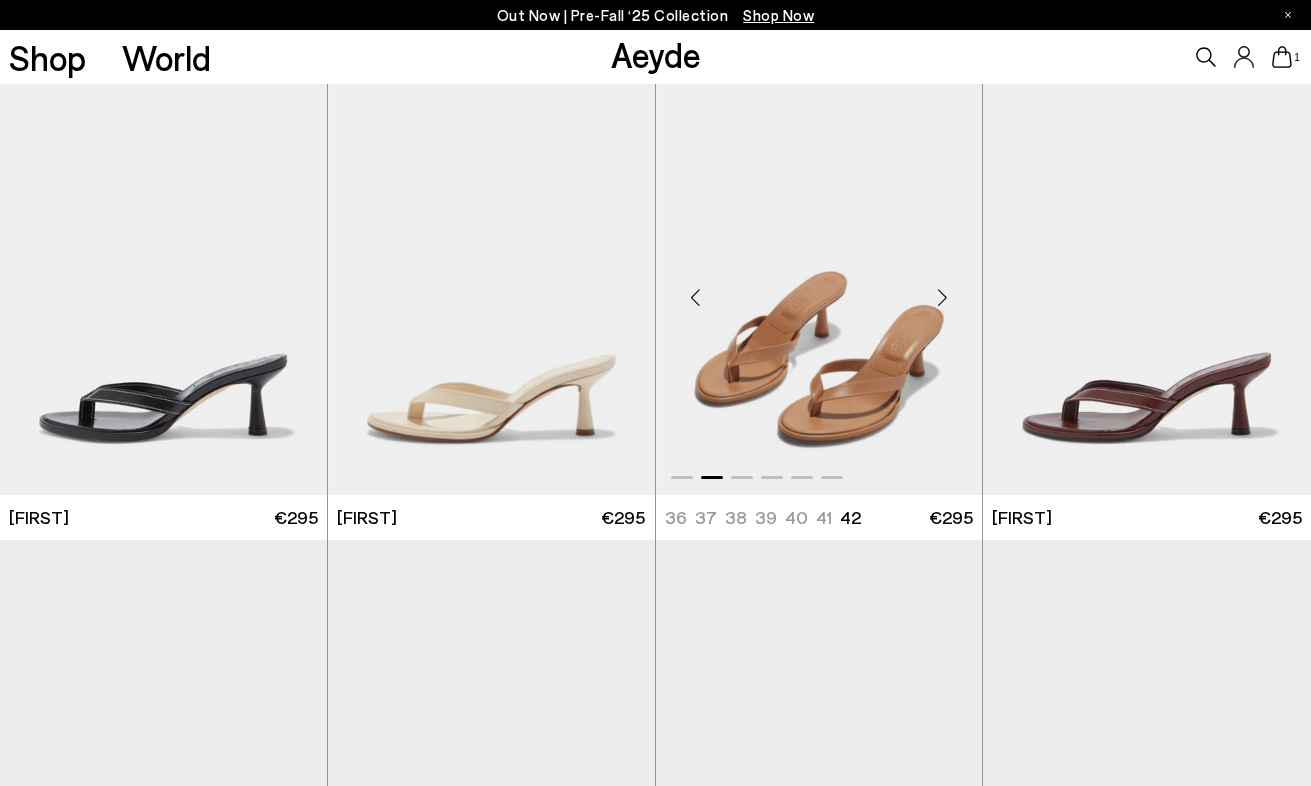 click at bounding box center (942, 298) 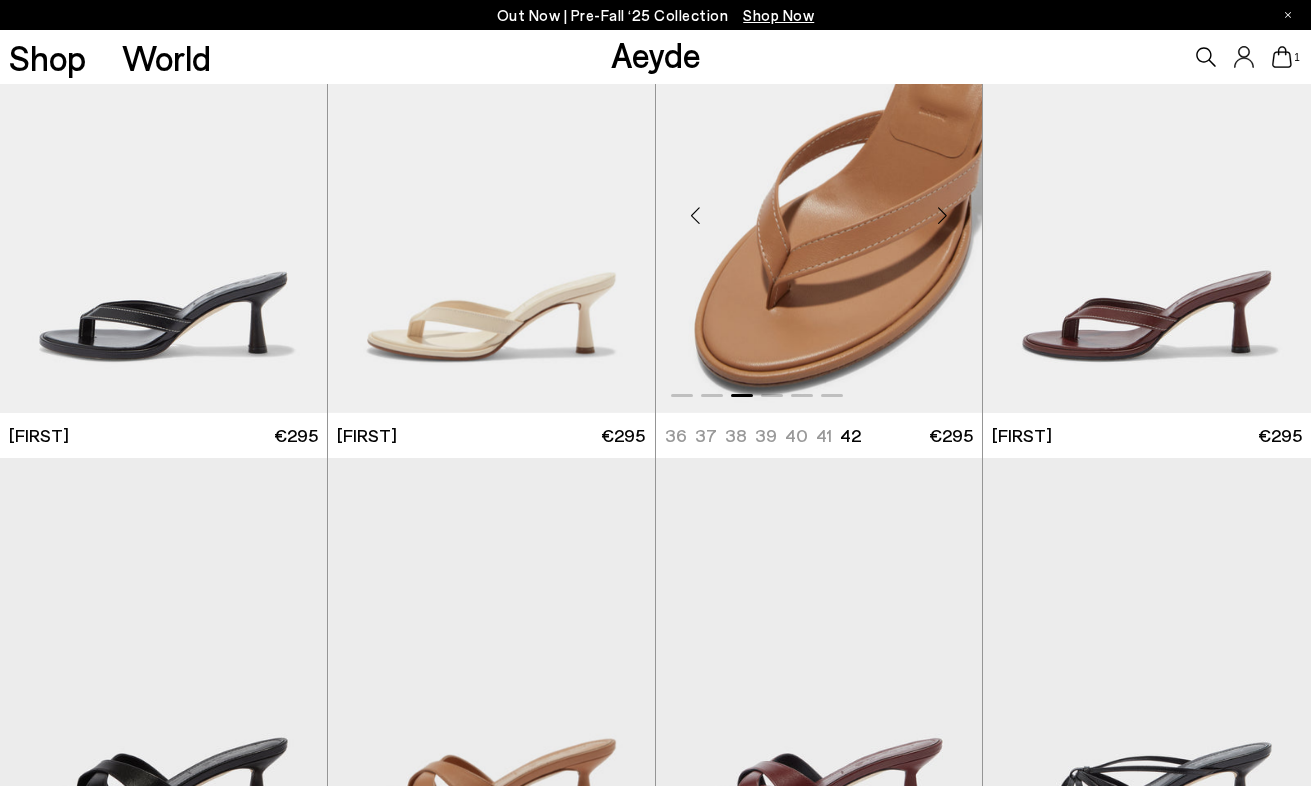 scroll, scrollTop: 99, scrollLeft: 0, axis: vertical 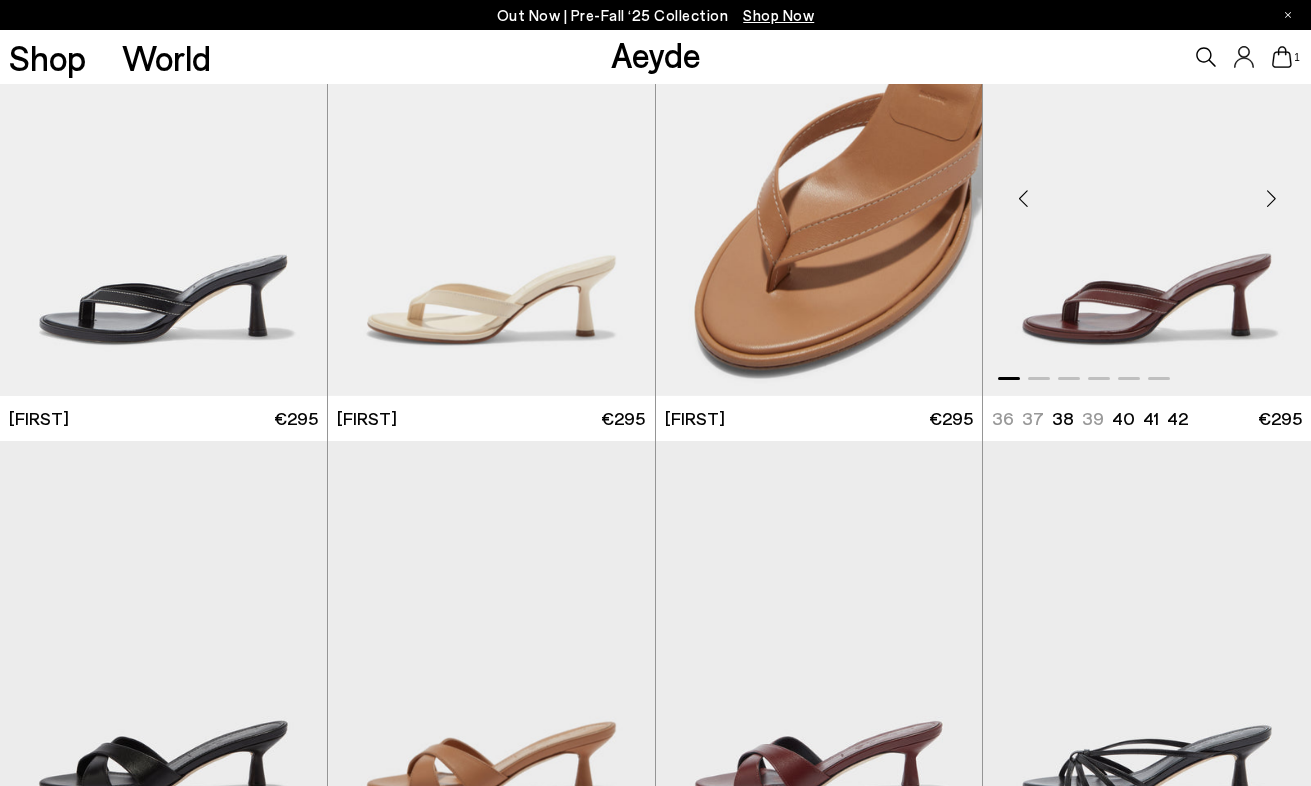click at bounding box center [1271, 199] 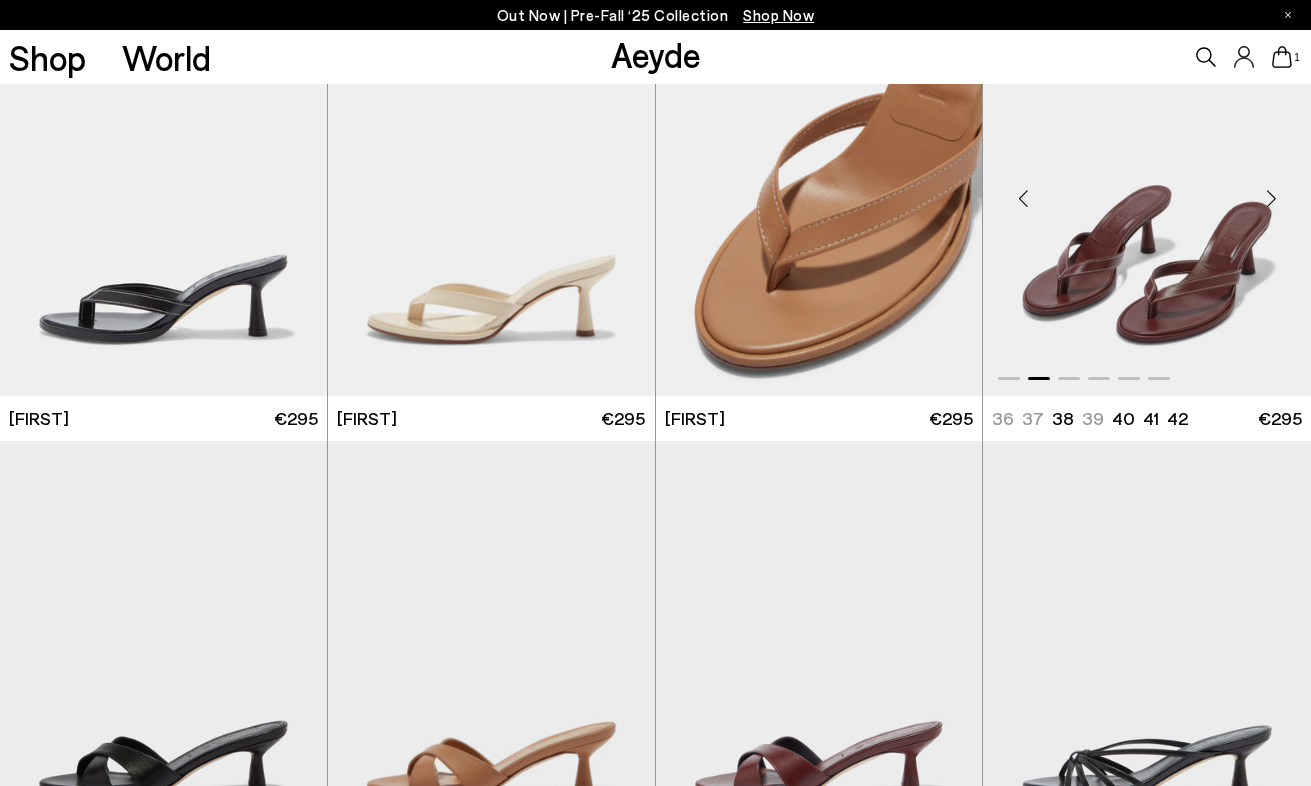 click at bounding box center (1271, 199) 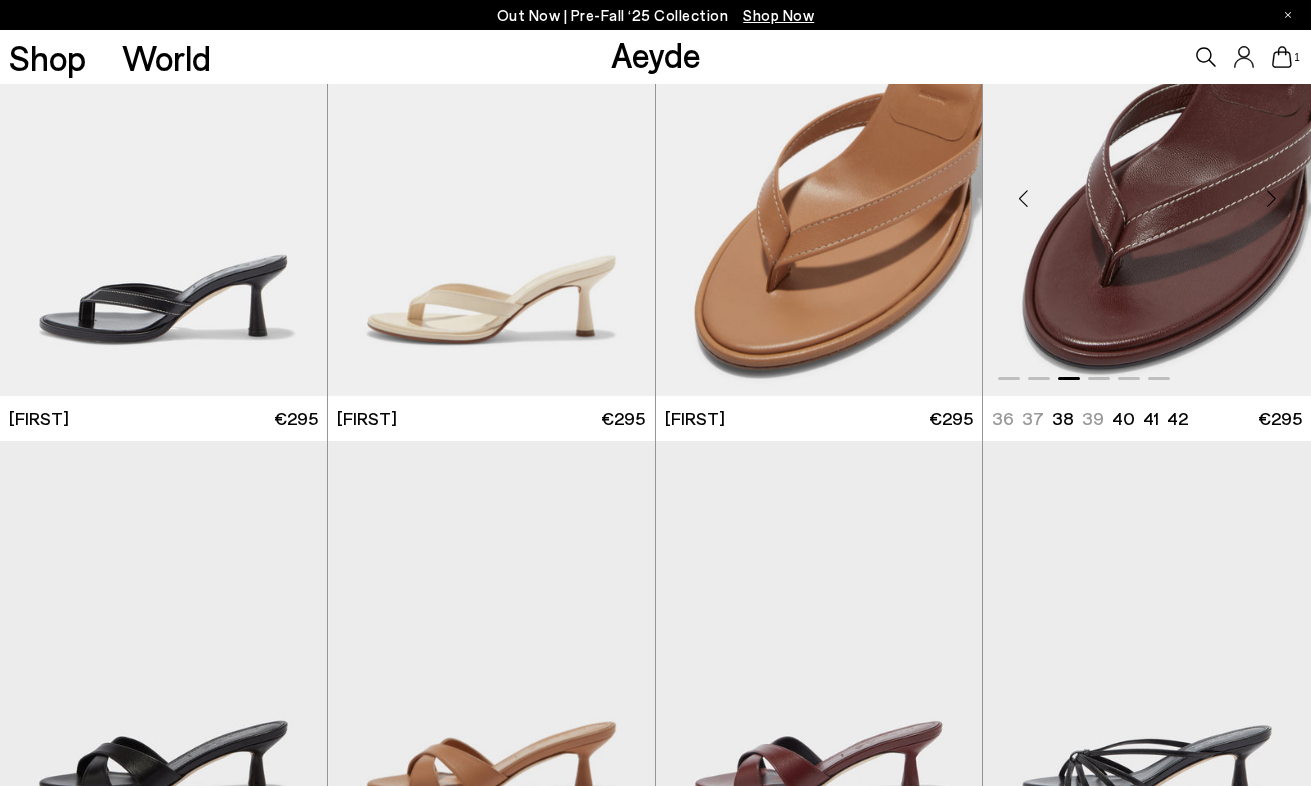 click at bounding box center (1271, 199) 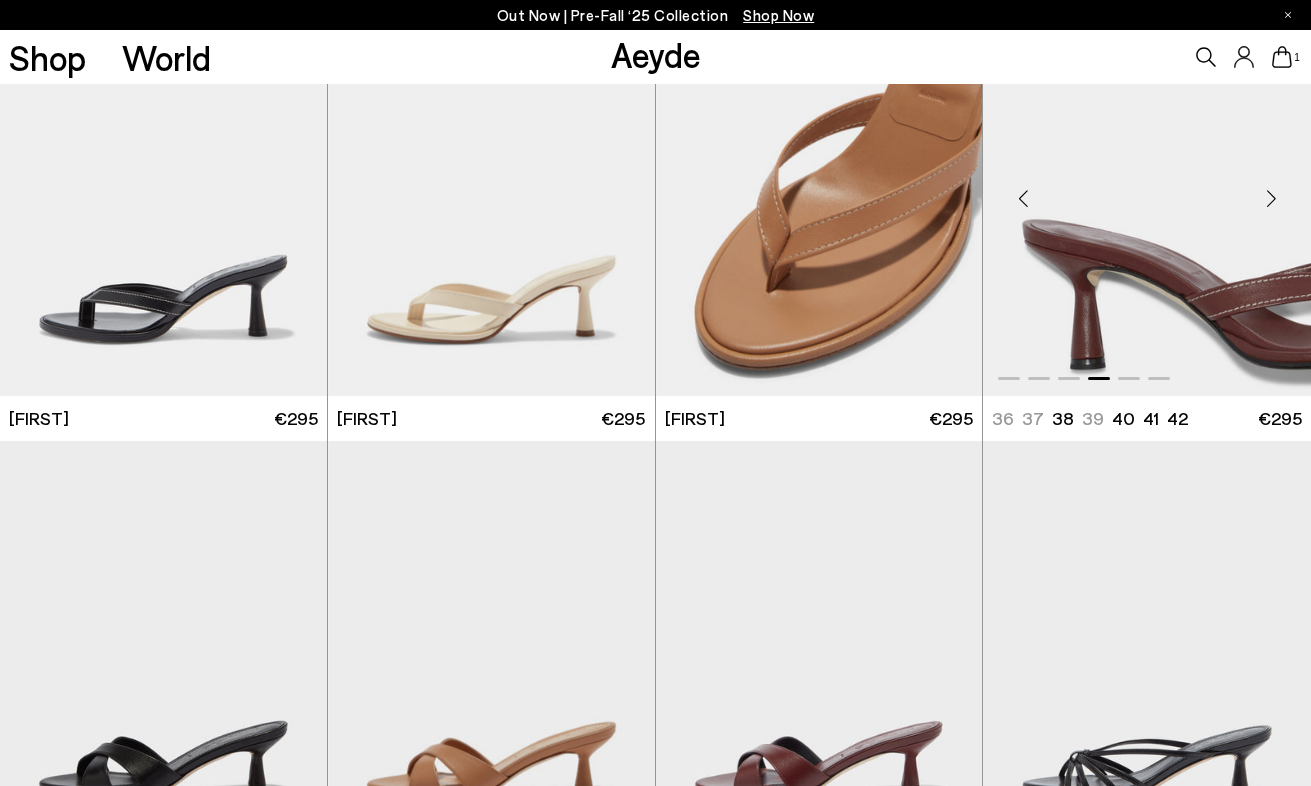 click at bounding box center (1271, 199) 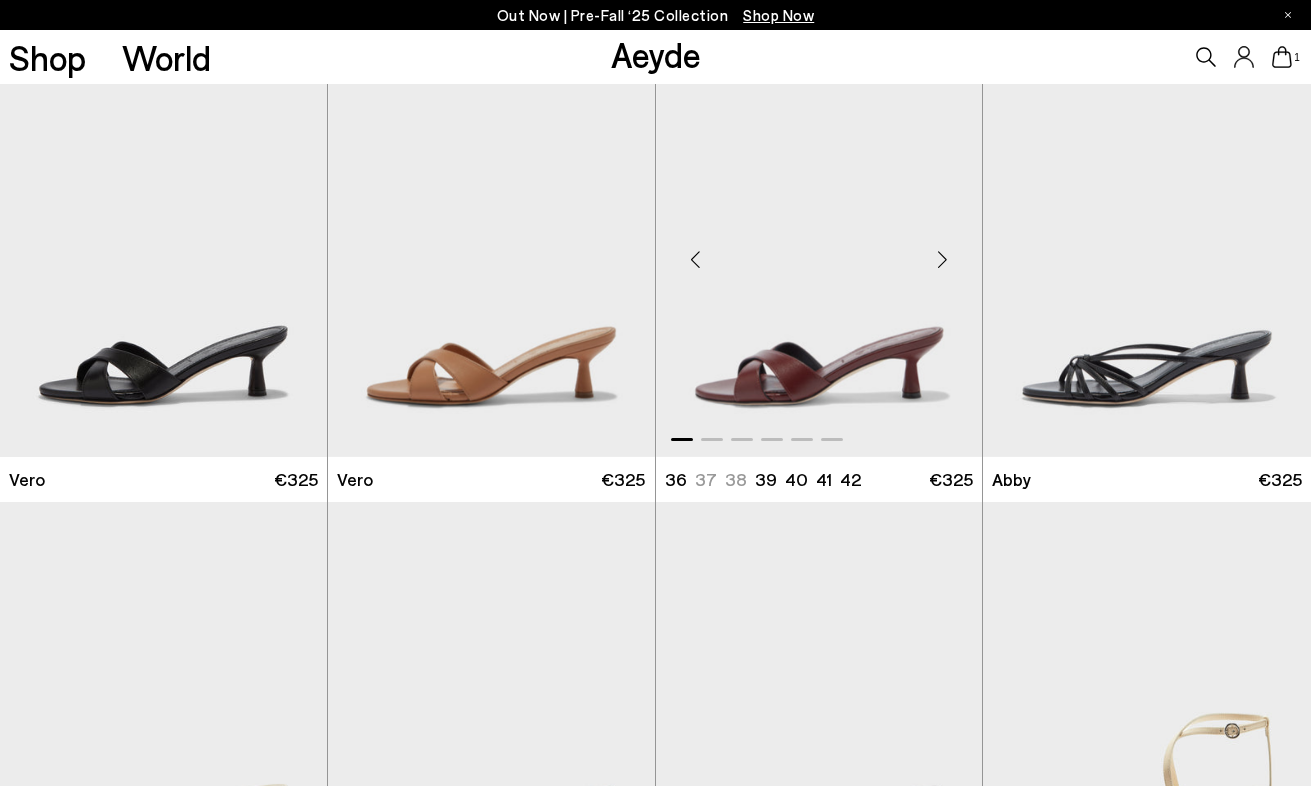 scroll, scrollTop: 496, scrollLeft: 0, axis: vertical 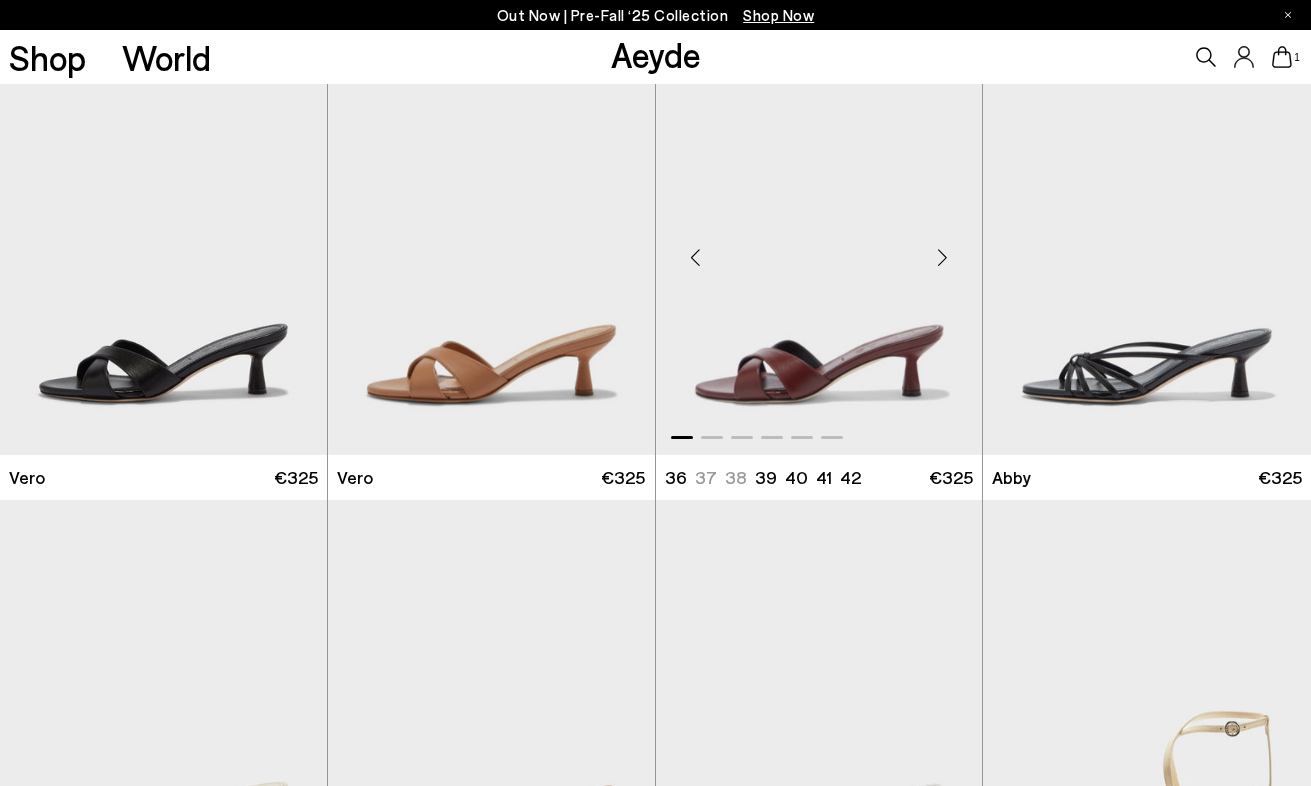 click at bounding box center [942, 258] 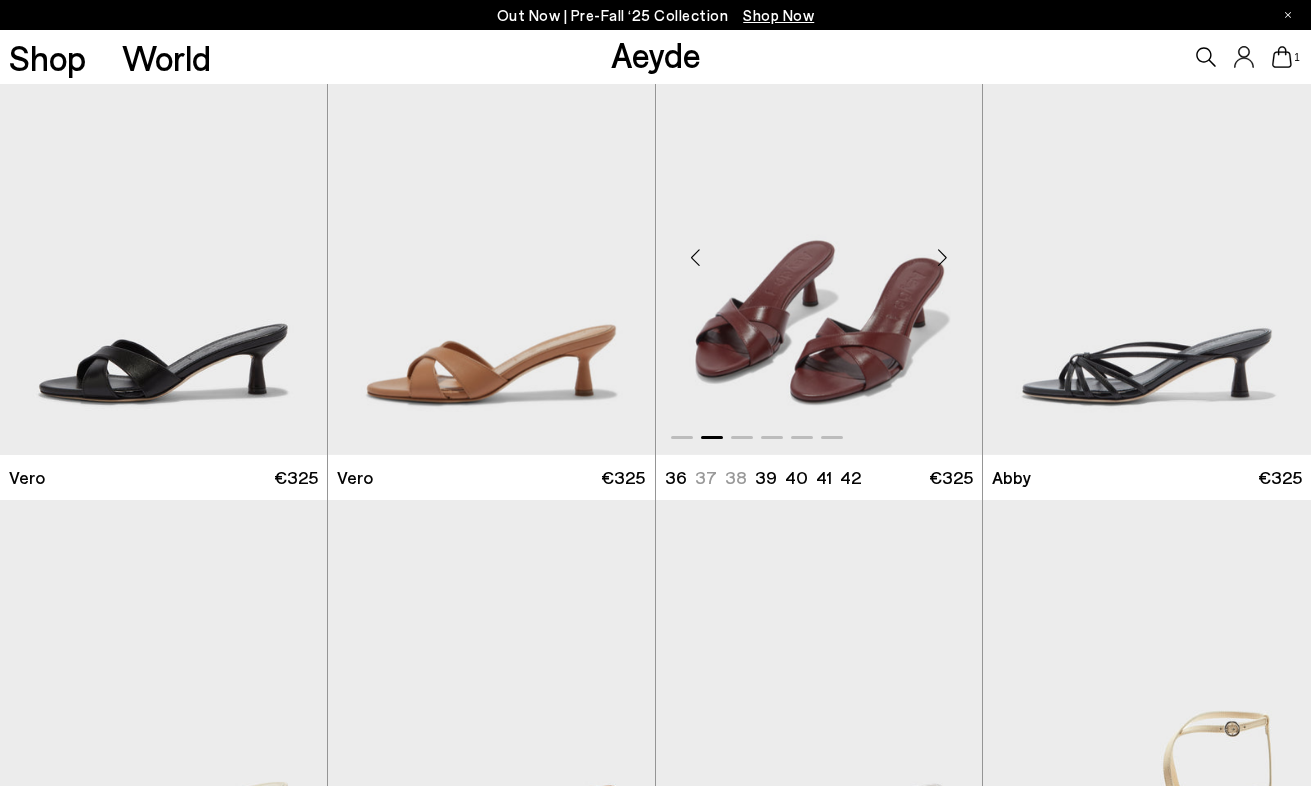 click at bounding box center [942, 258] 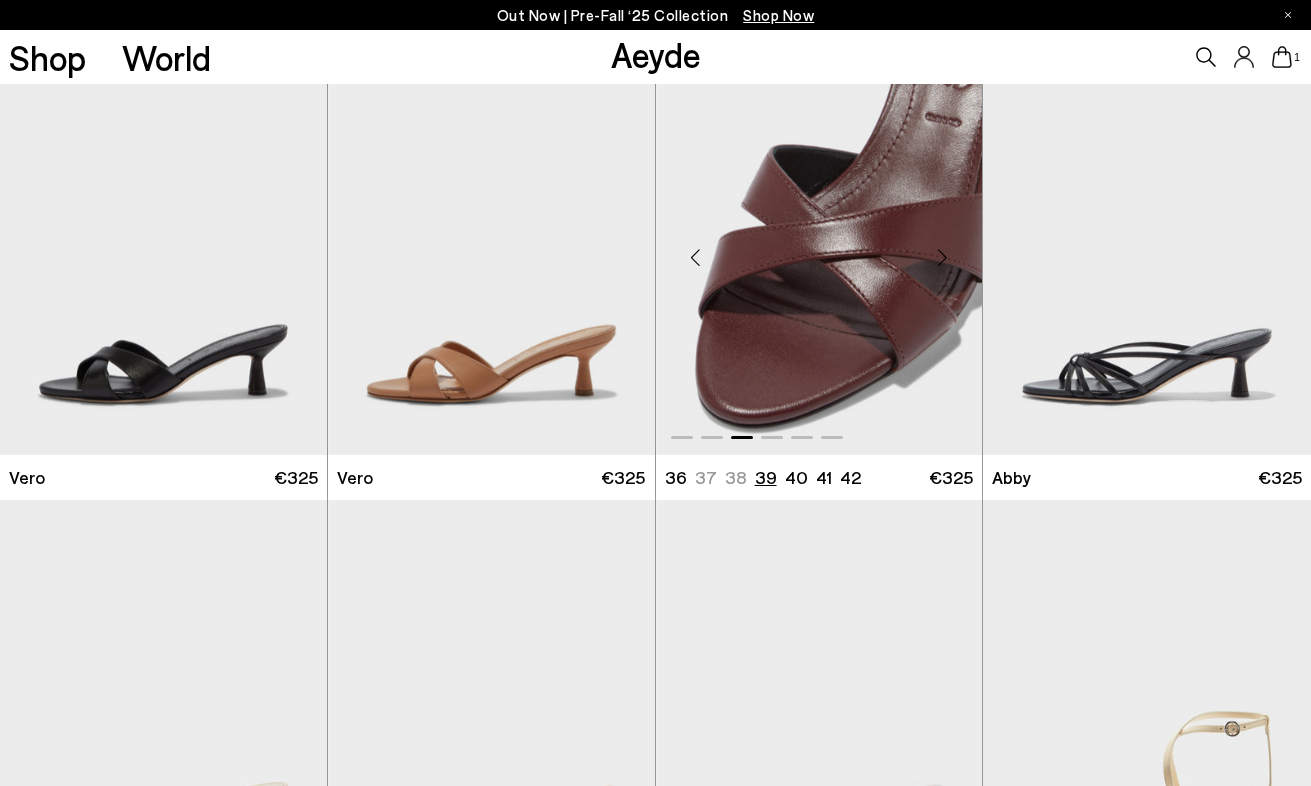 click on "39" at bounding box center (766, 477) 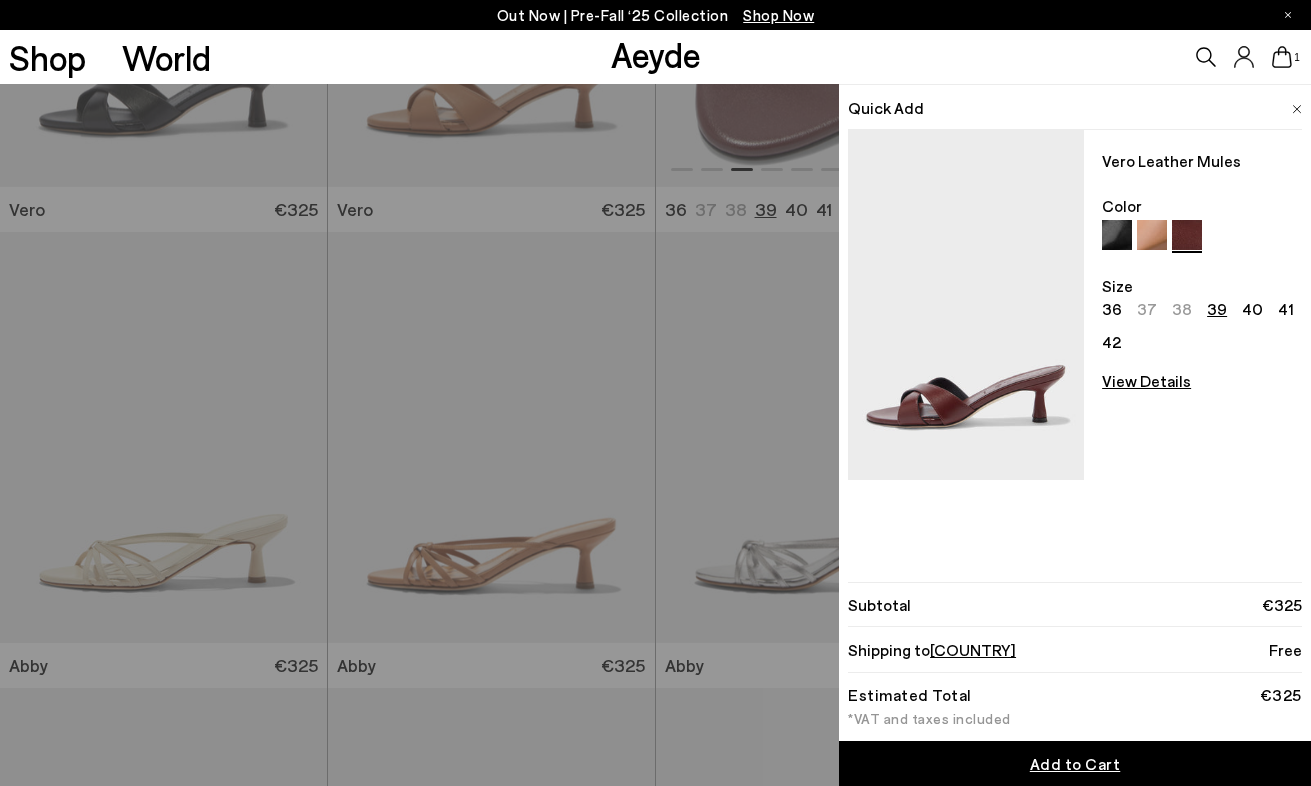 scroll, scrollTop: 855, scrollLeft: 0, axis: vertical 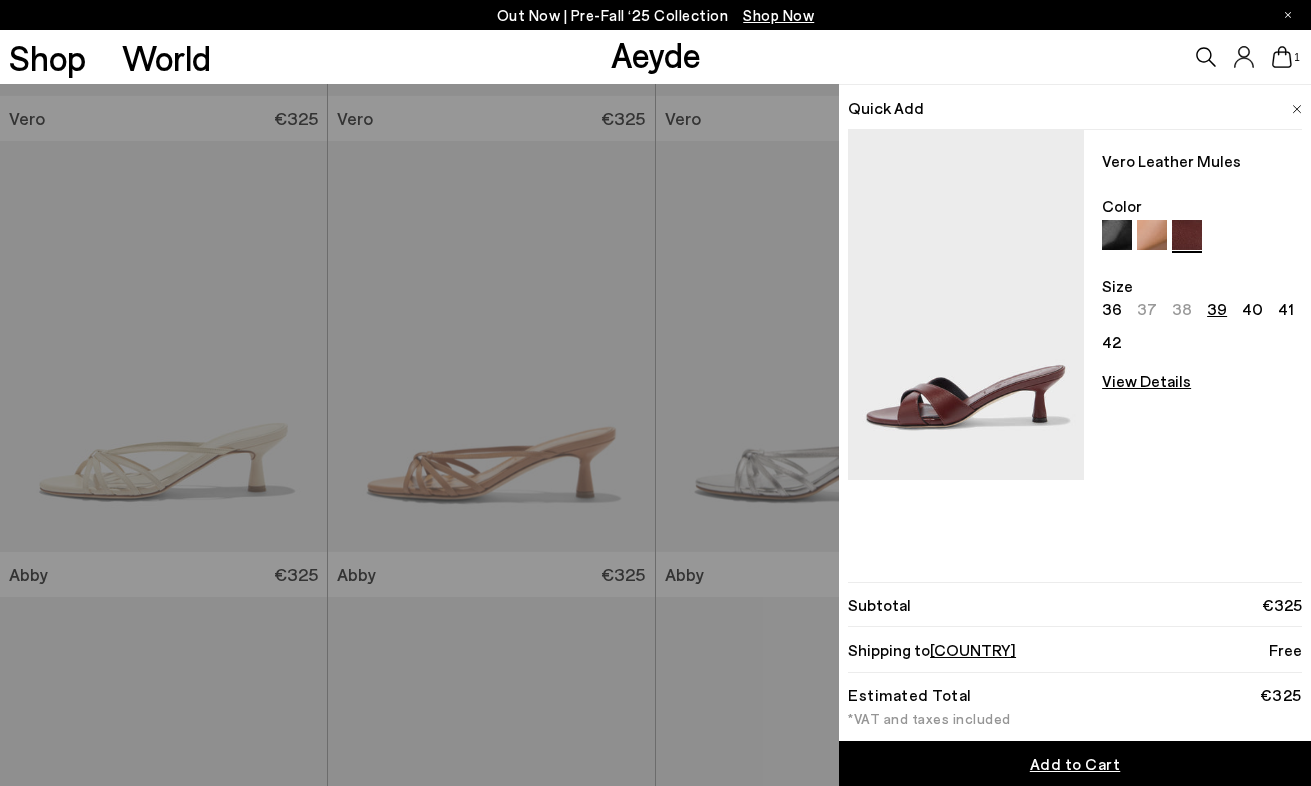 click on "Quick Add
Vero Leather Mules
Color
Size
36 37 38 39 40 41 42
View Details
Order Summary
Melody leather thong sandal
Size
39
€225
- +" at bounding box center (655, 435) 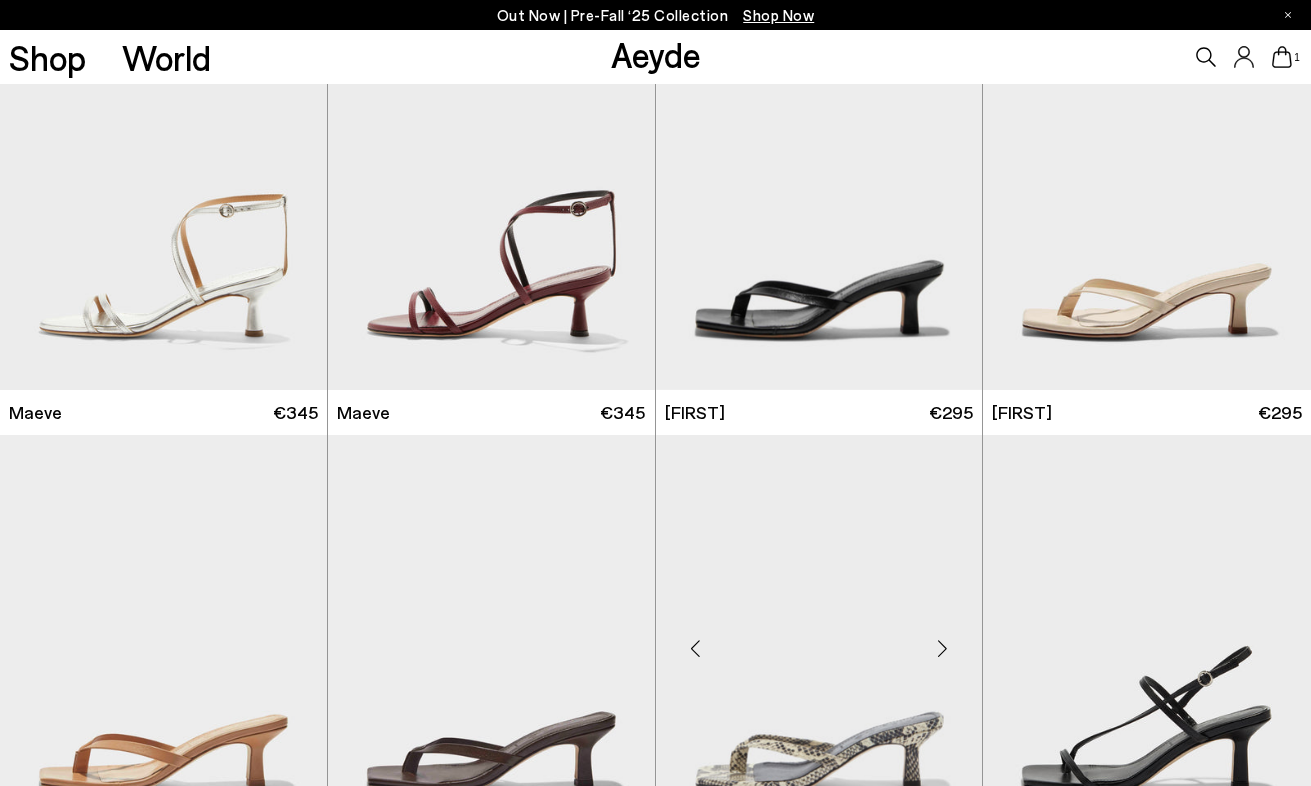 scroll, scrollTop: 1704, scrollLeft: 0, axis: vertical 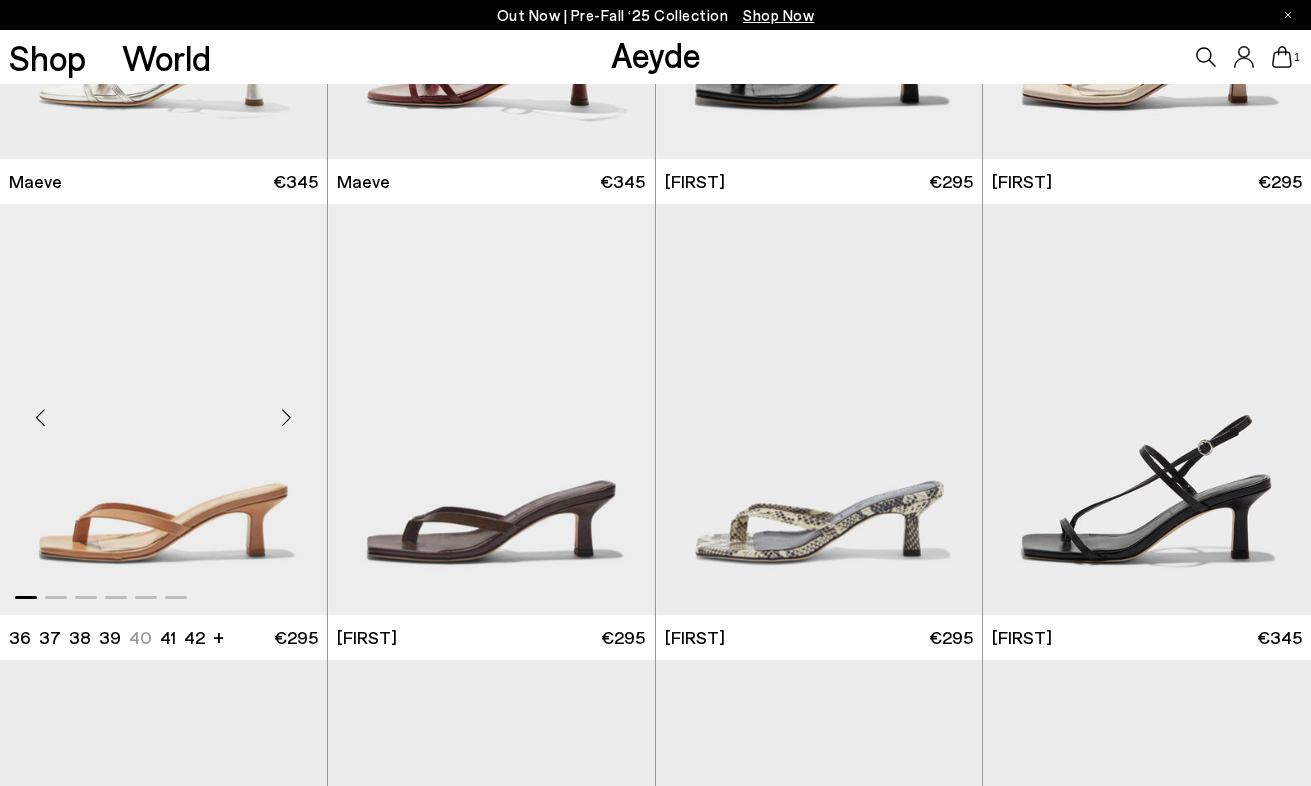 click at bounding box center [287, 418] 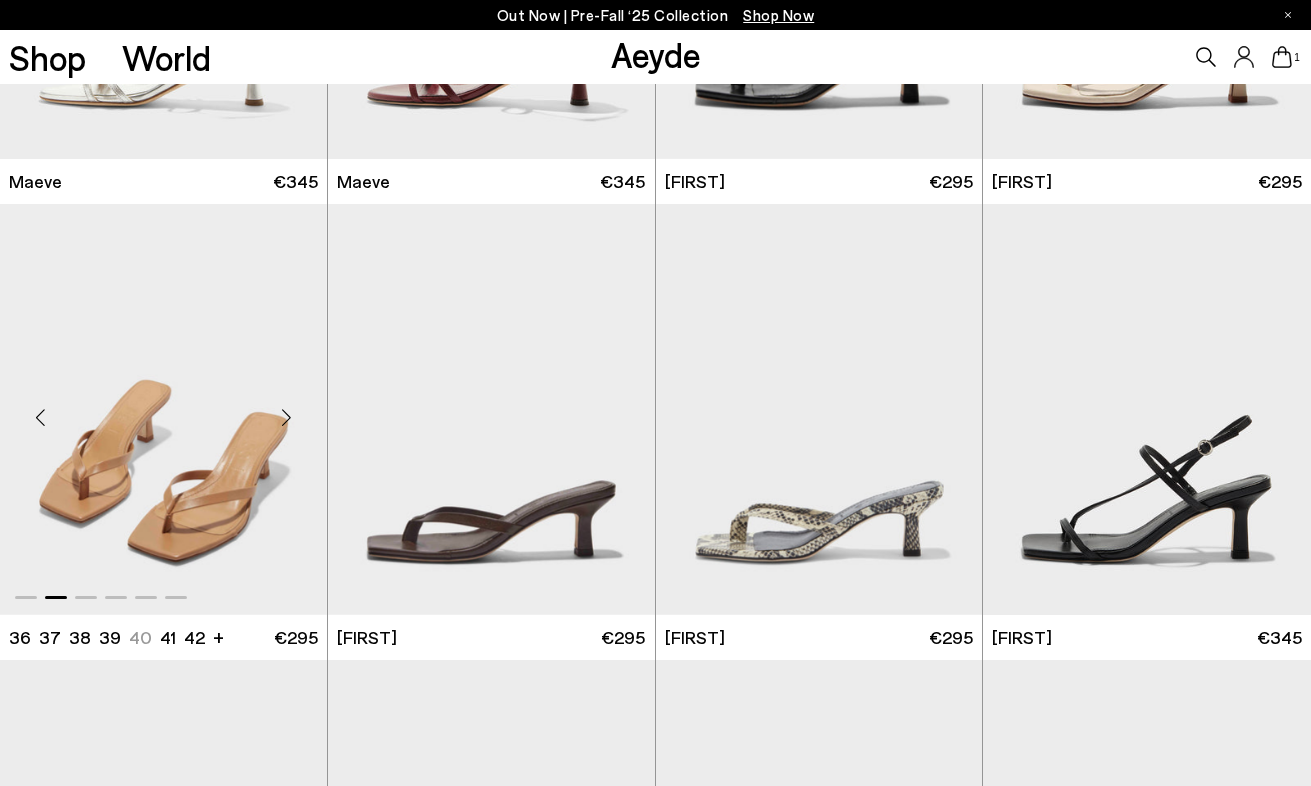 click at bounding box center [287, 418] 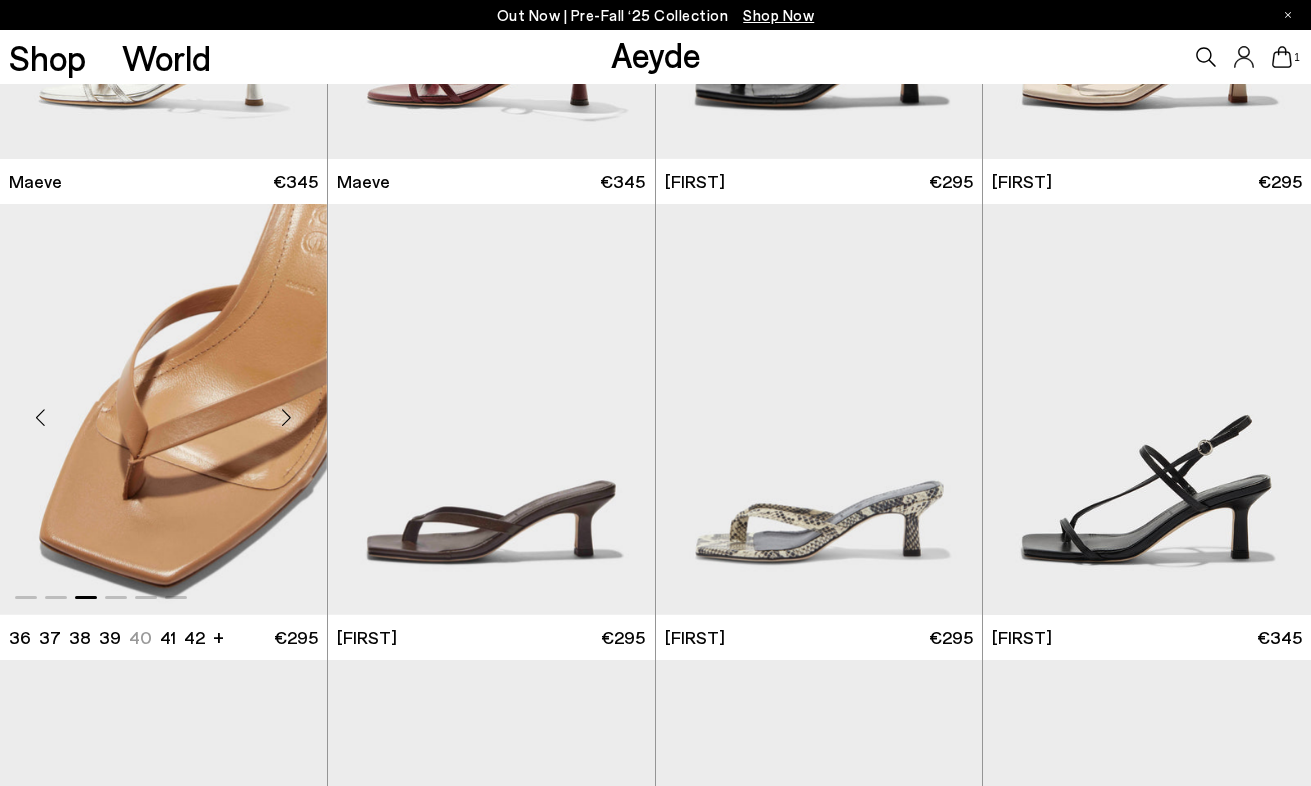 click at bounding box center [287, 418] 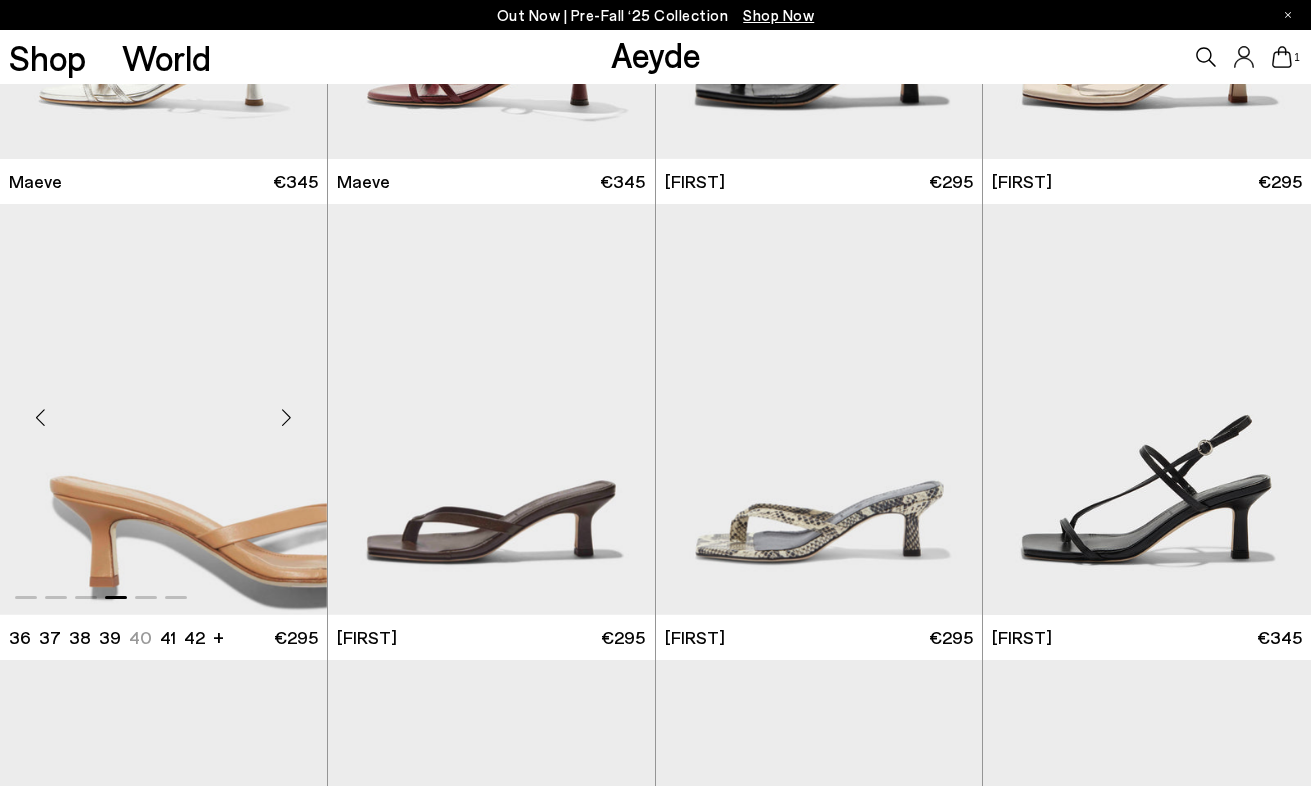 click at bounding box center [287, 418] 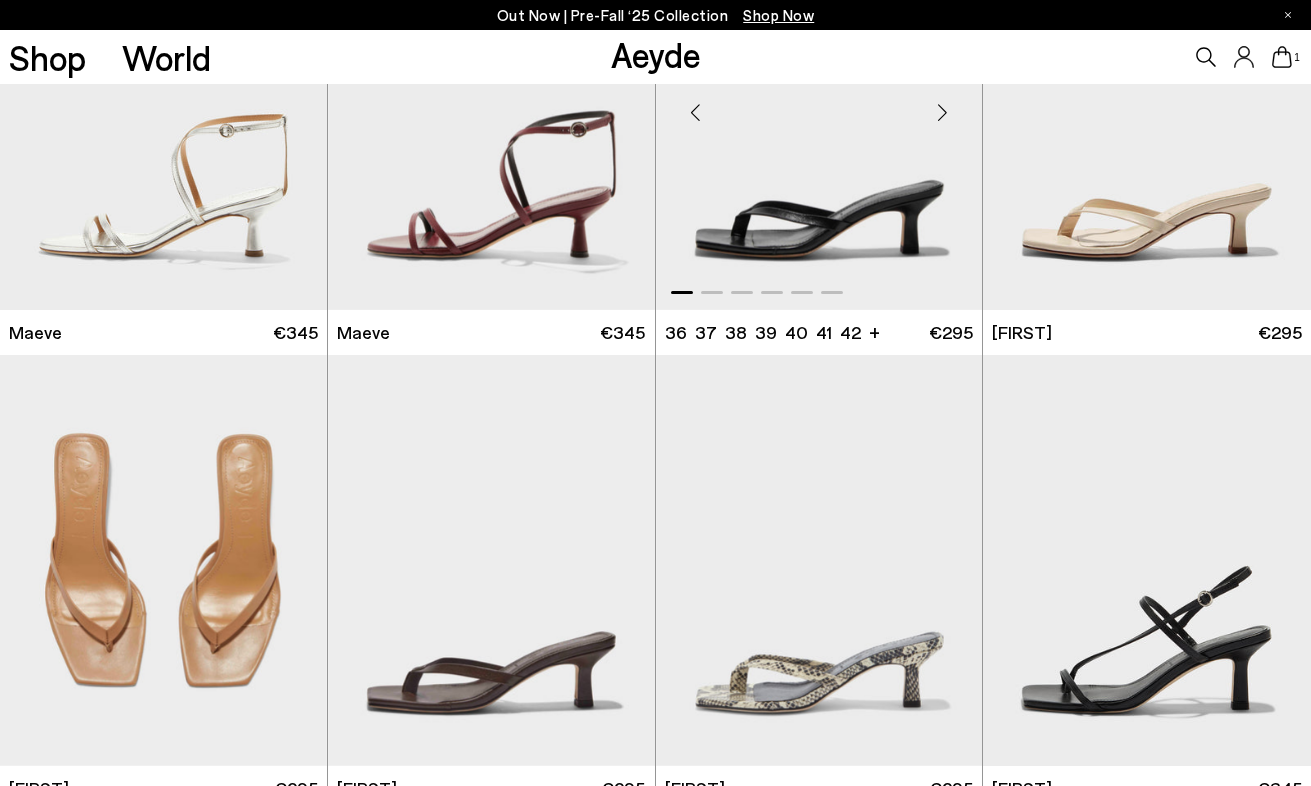 scroll, scrollTop: 1526, scrollLeft: 0, axis: vertical 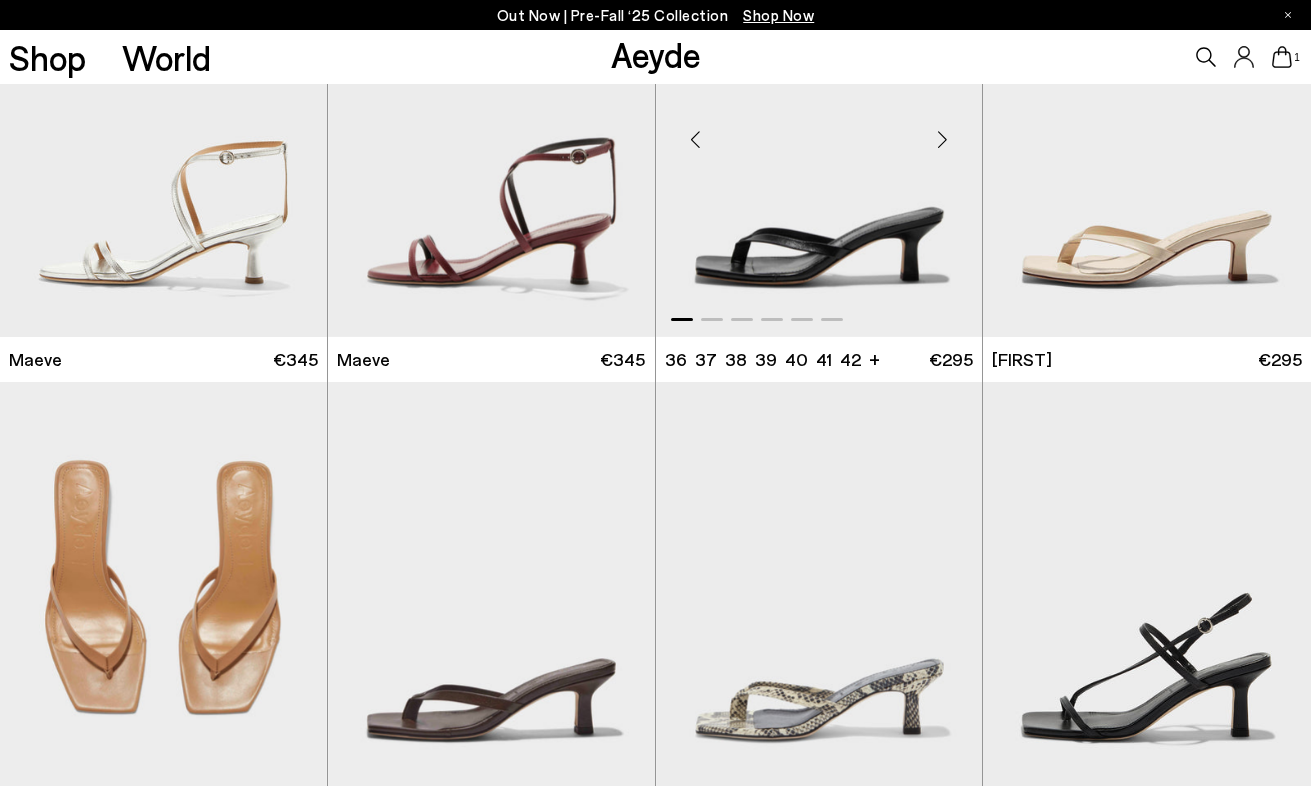click at bounding box center [942, 140] 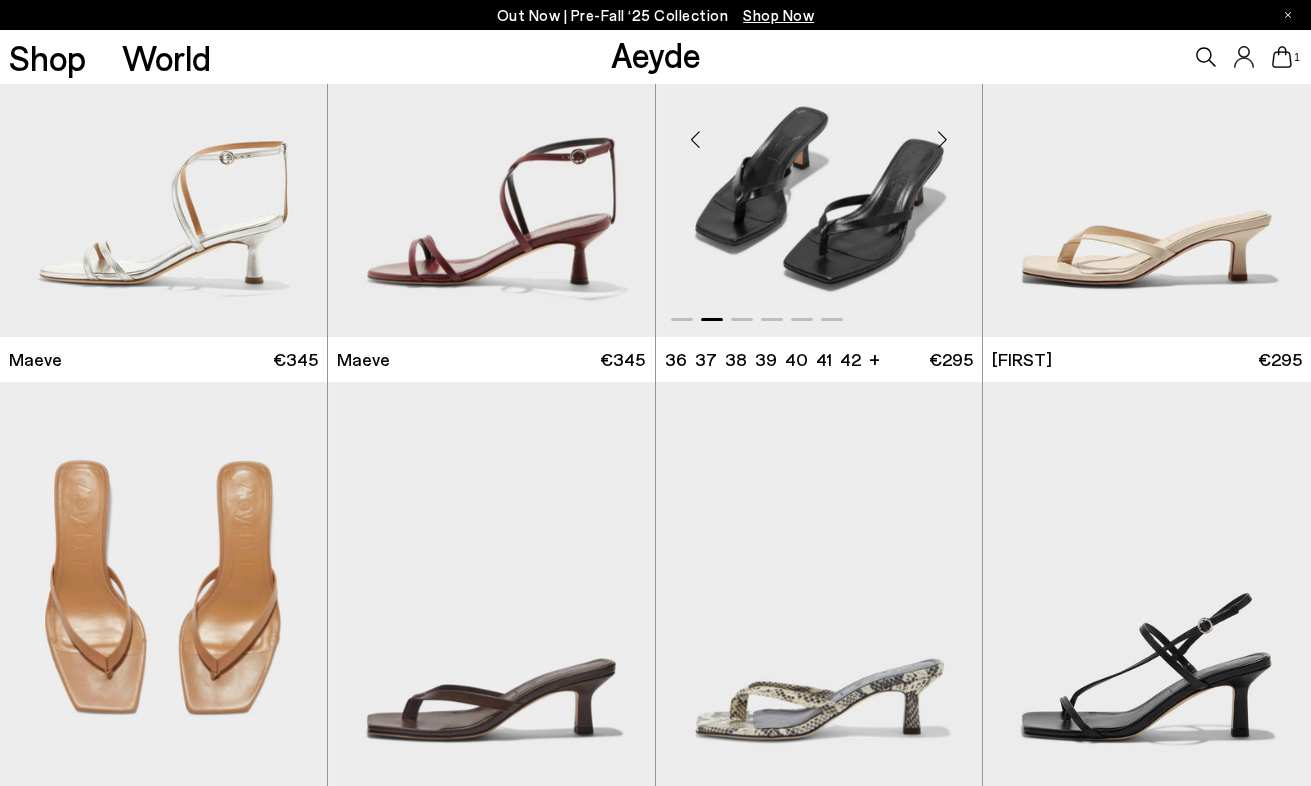click at bounding box center [942, 140] 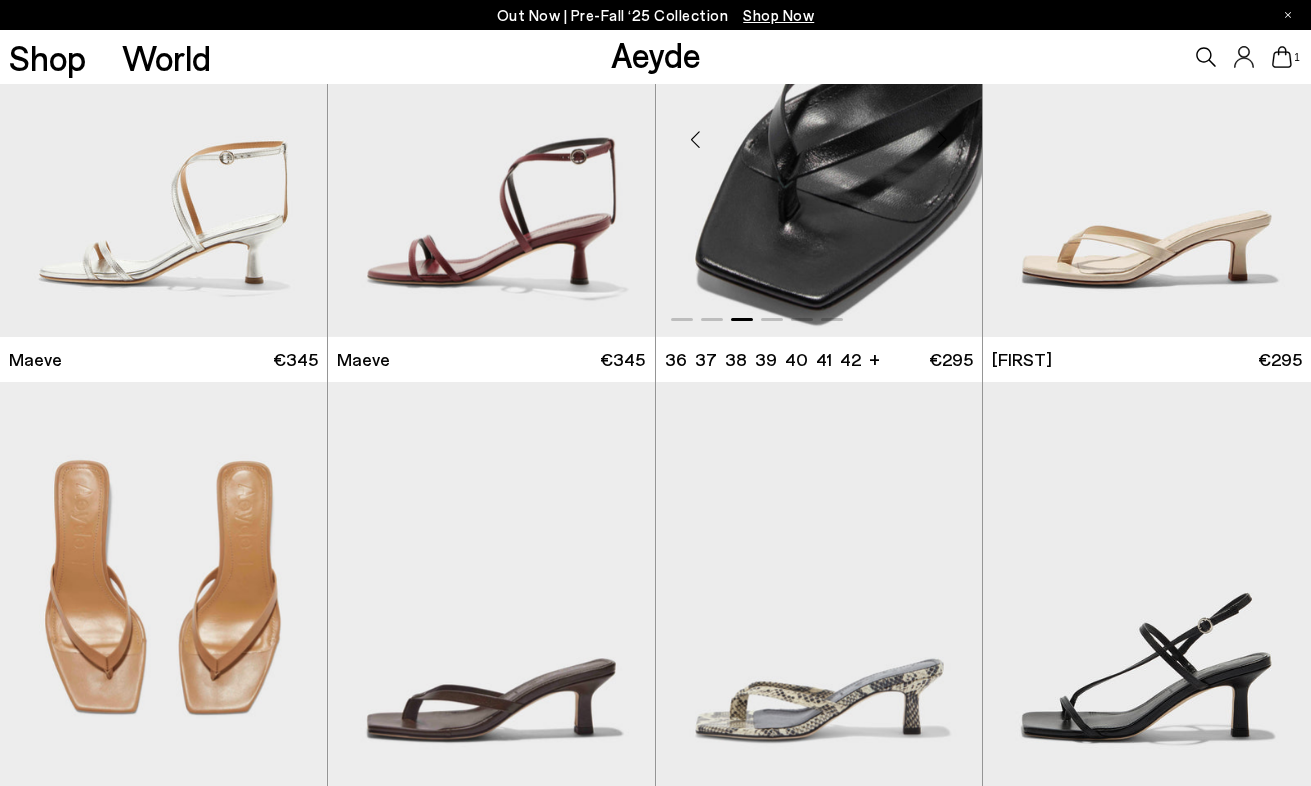 click at bounding box center [942, 140] 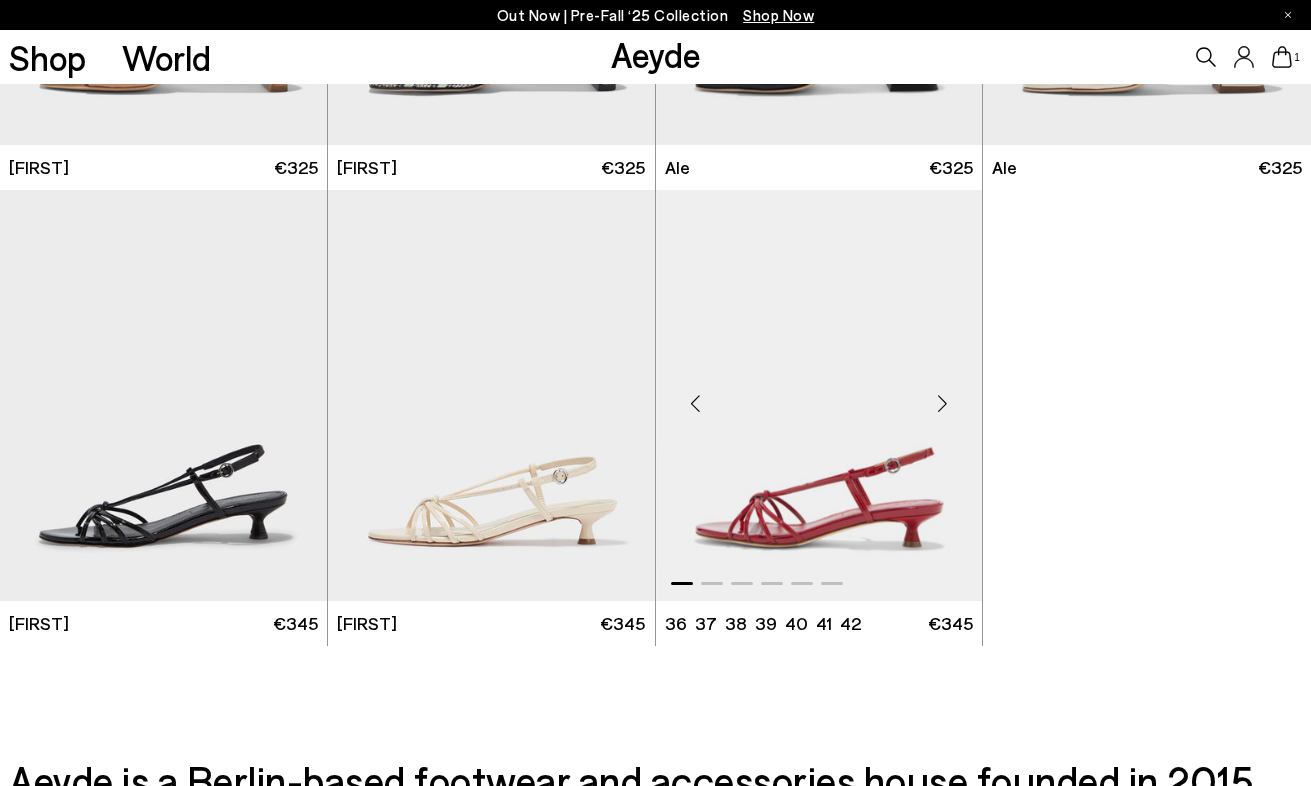 scroll, scrollTop: 3997, scrollLeft: 0, axis: vertical 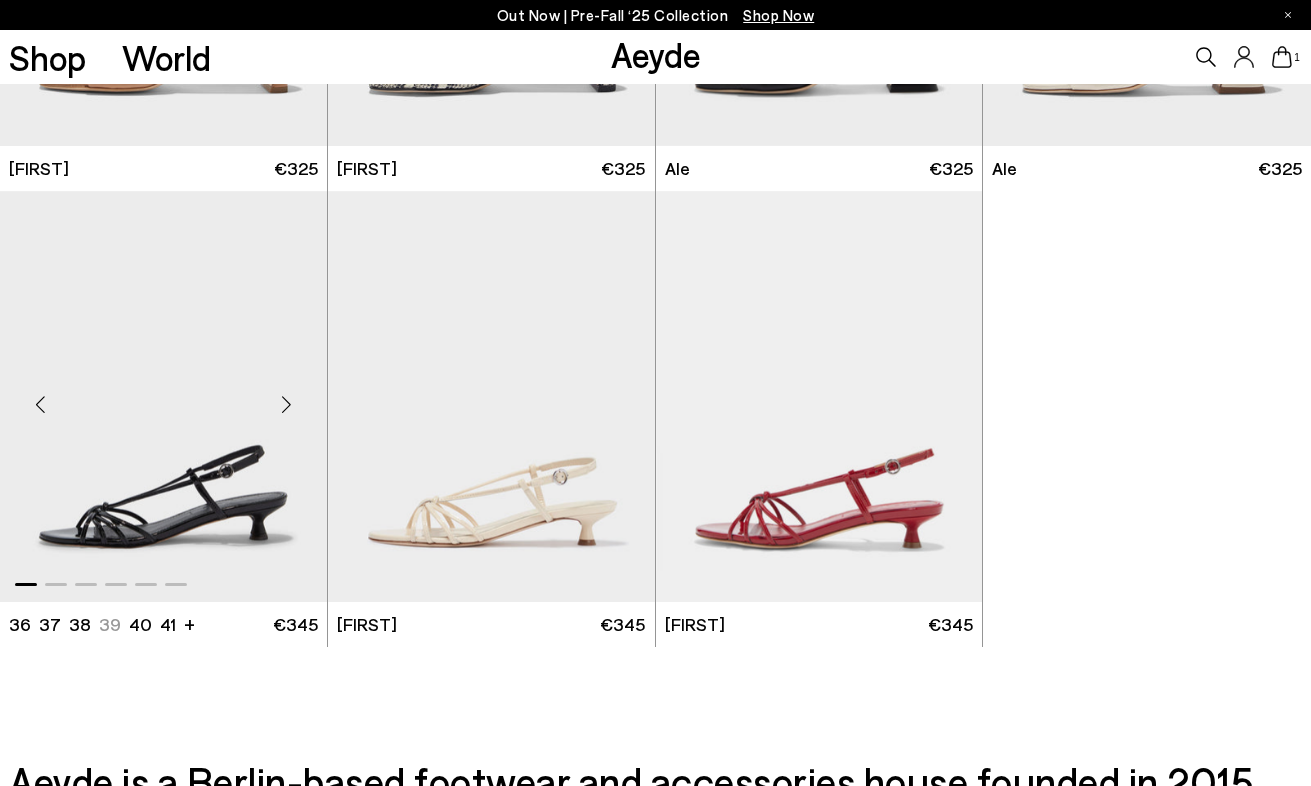 click at bounding box center (287, 404) 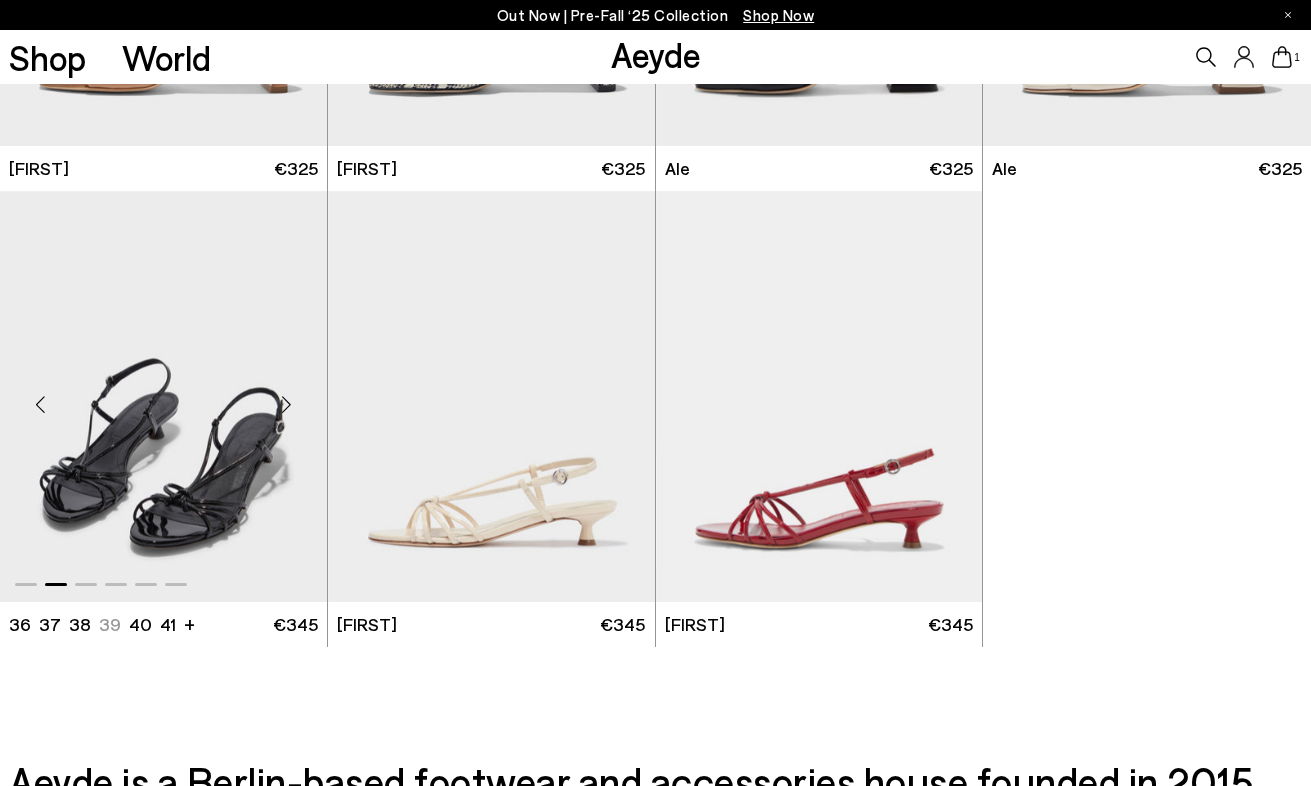 click at bounding box center [287, 404] 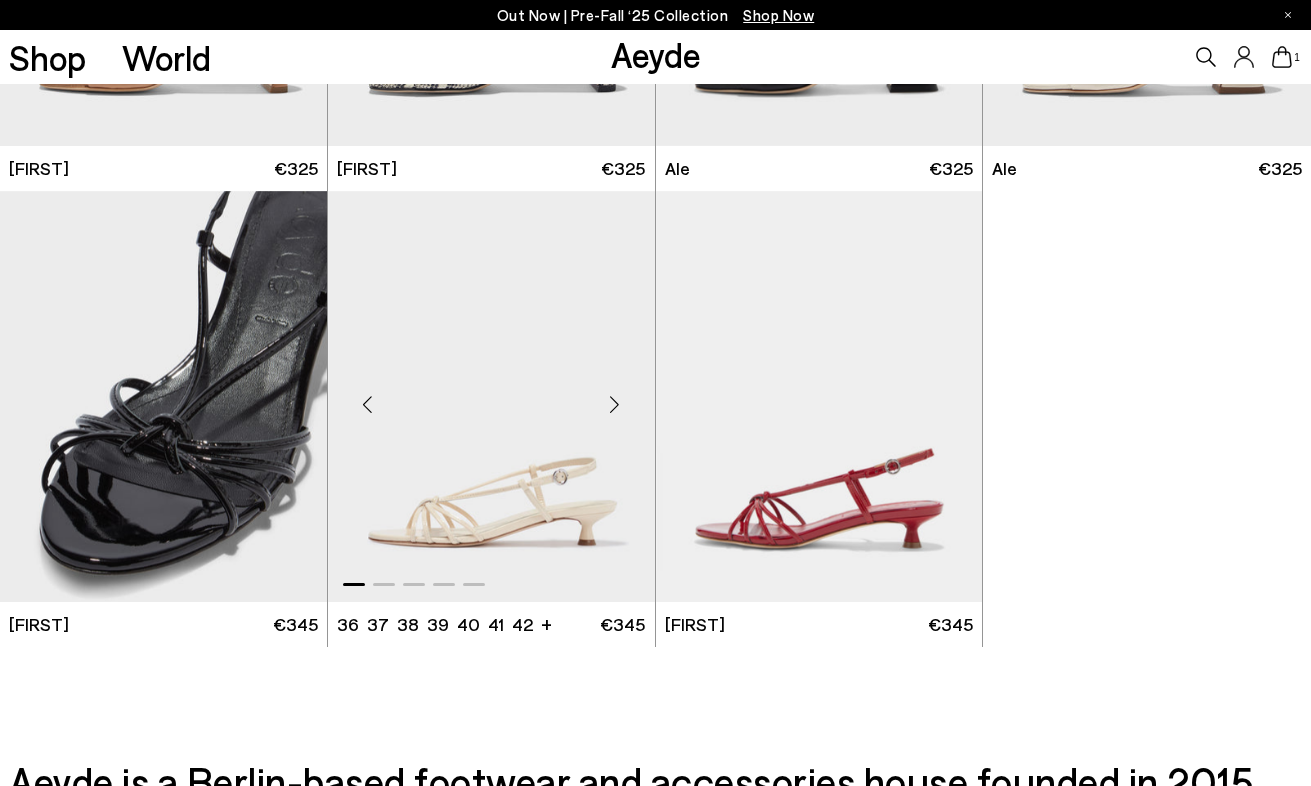 click at bounding box center [615, 404] 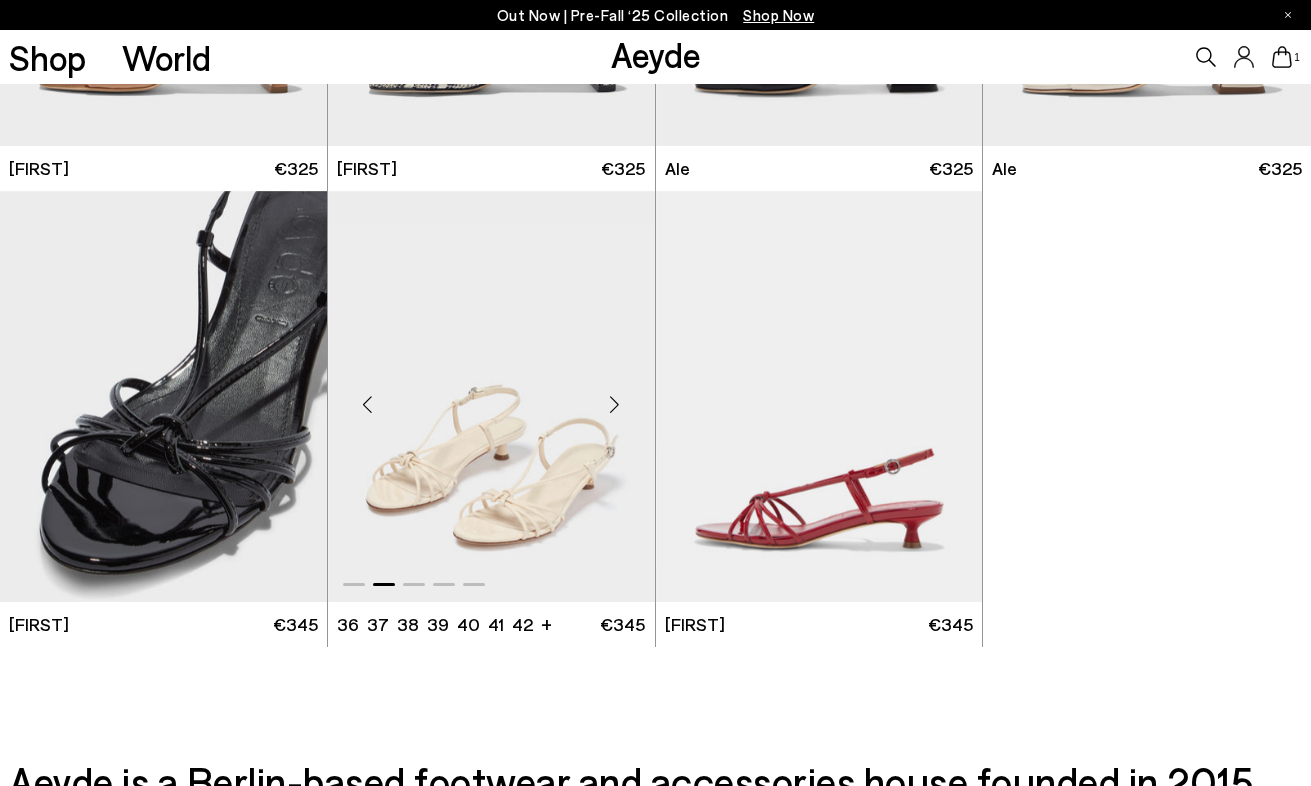 click at bounding box center (615, 404) 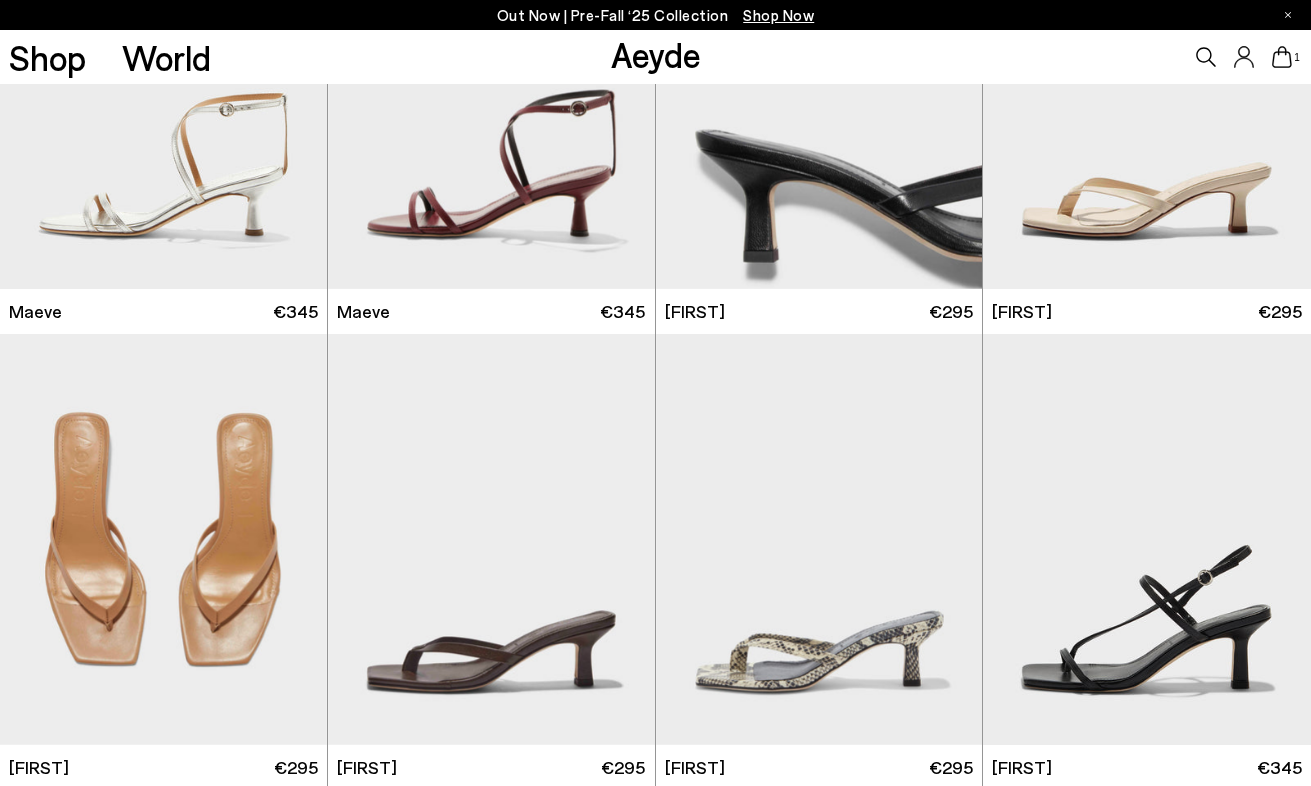 scroll, scrollTop: 1572, scrollLeft: 0, axis: vertical 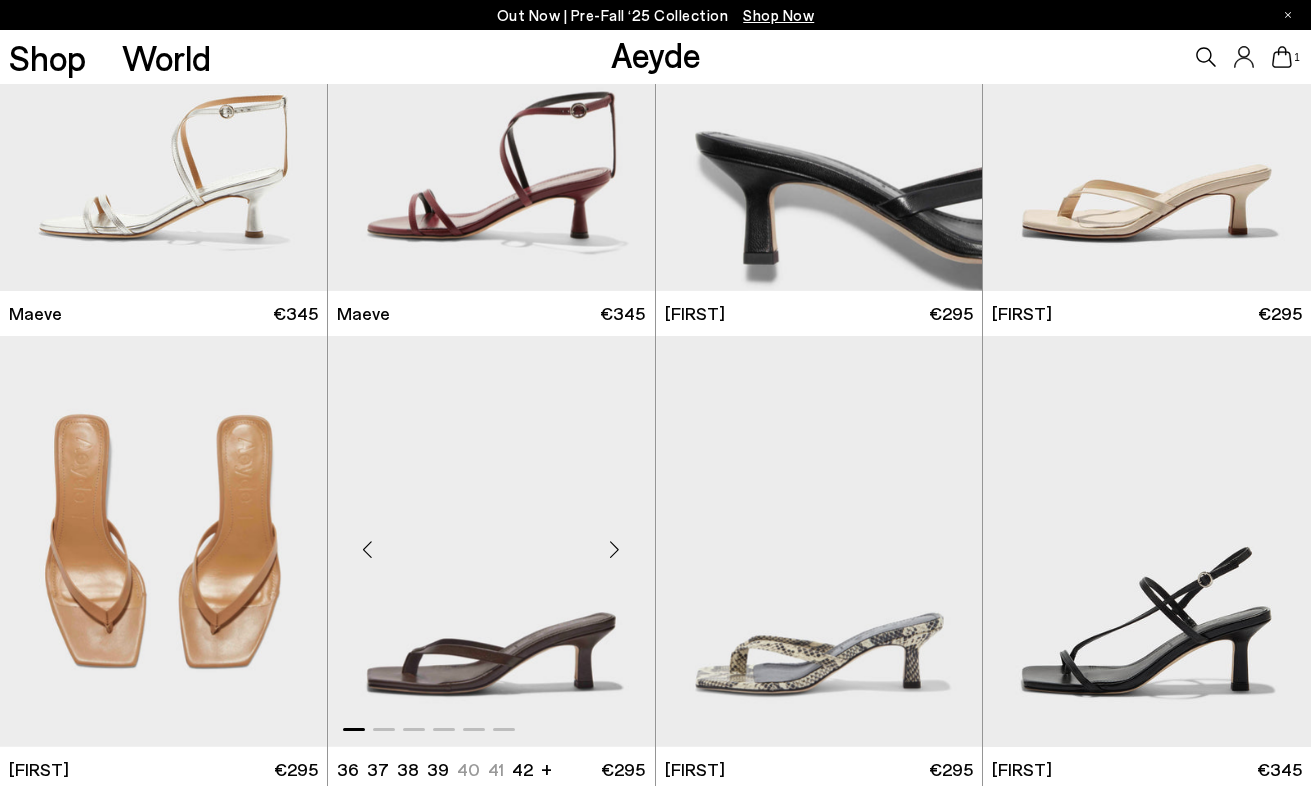 click at bounding box center (615, 550) 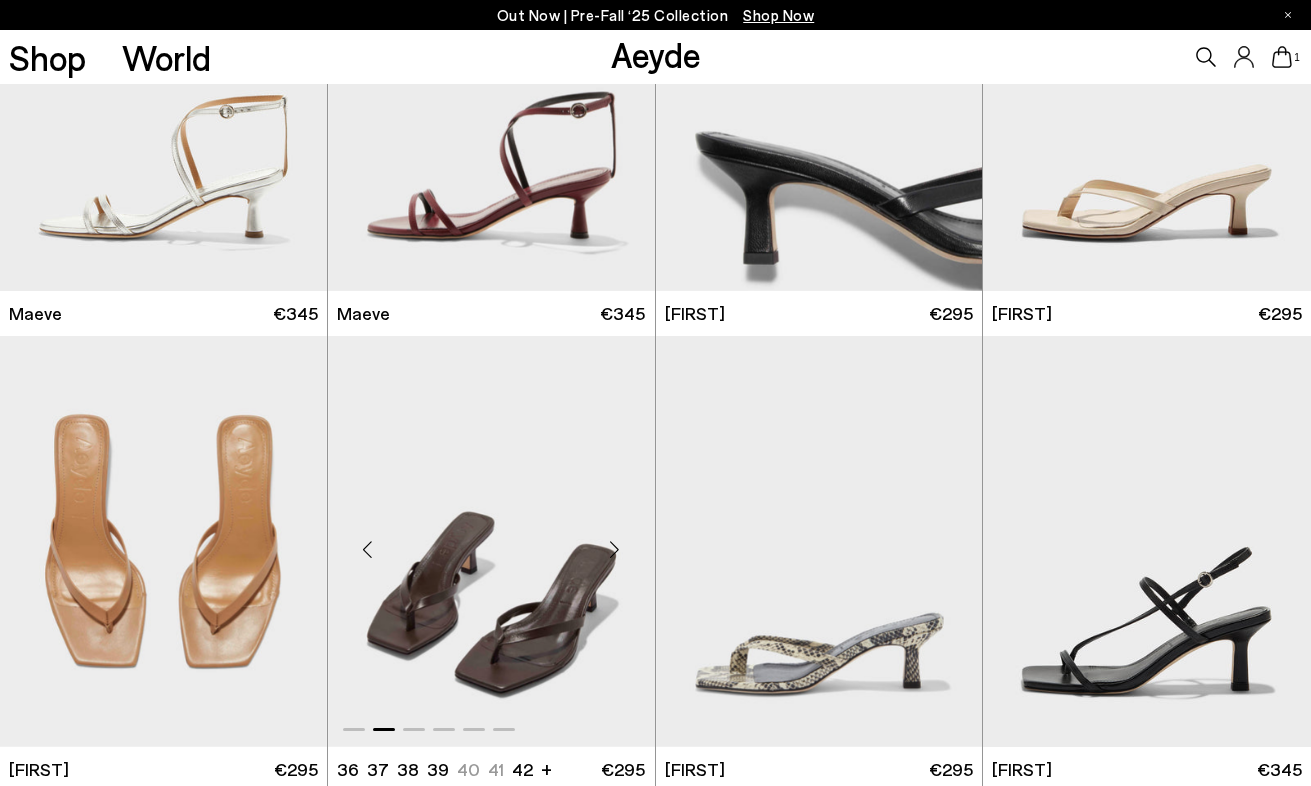 click at bounding box center [615, 550] 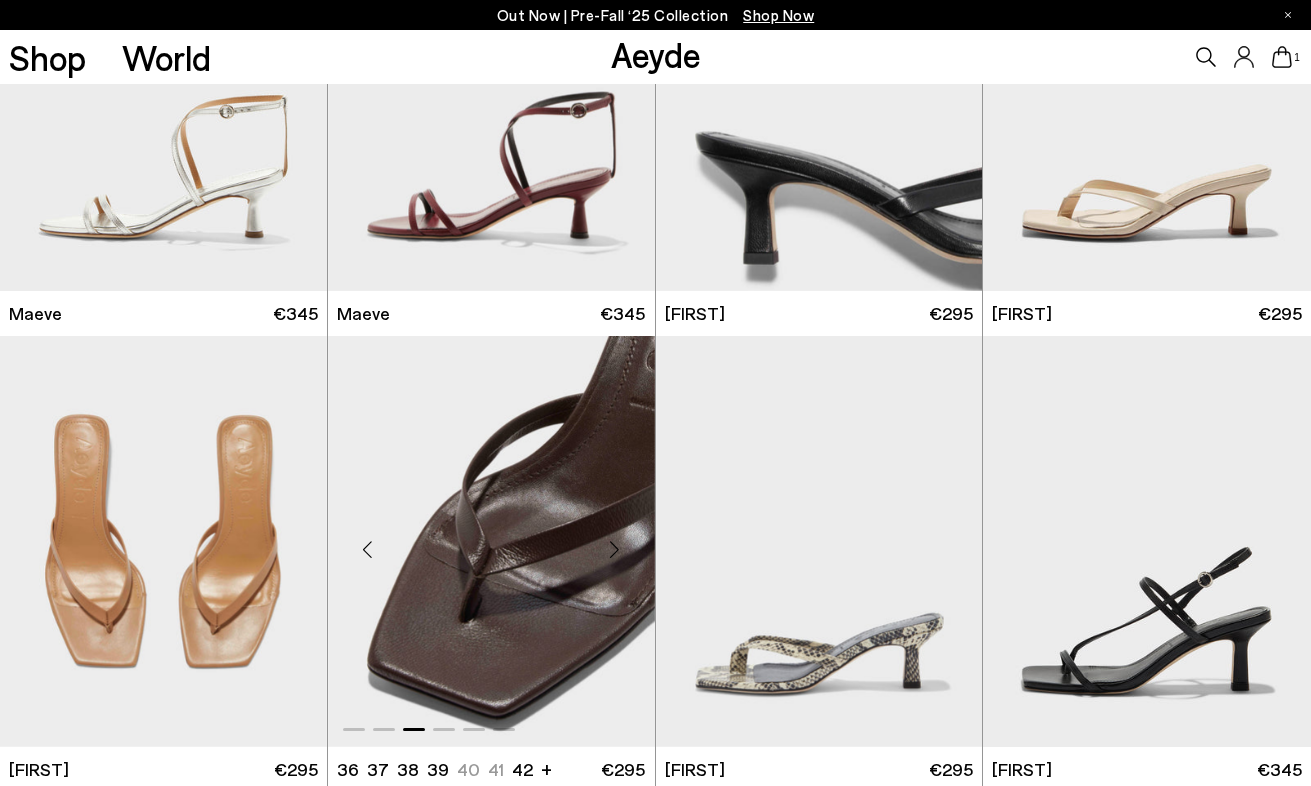 click at bounding box center [615, 550] 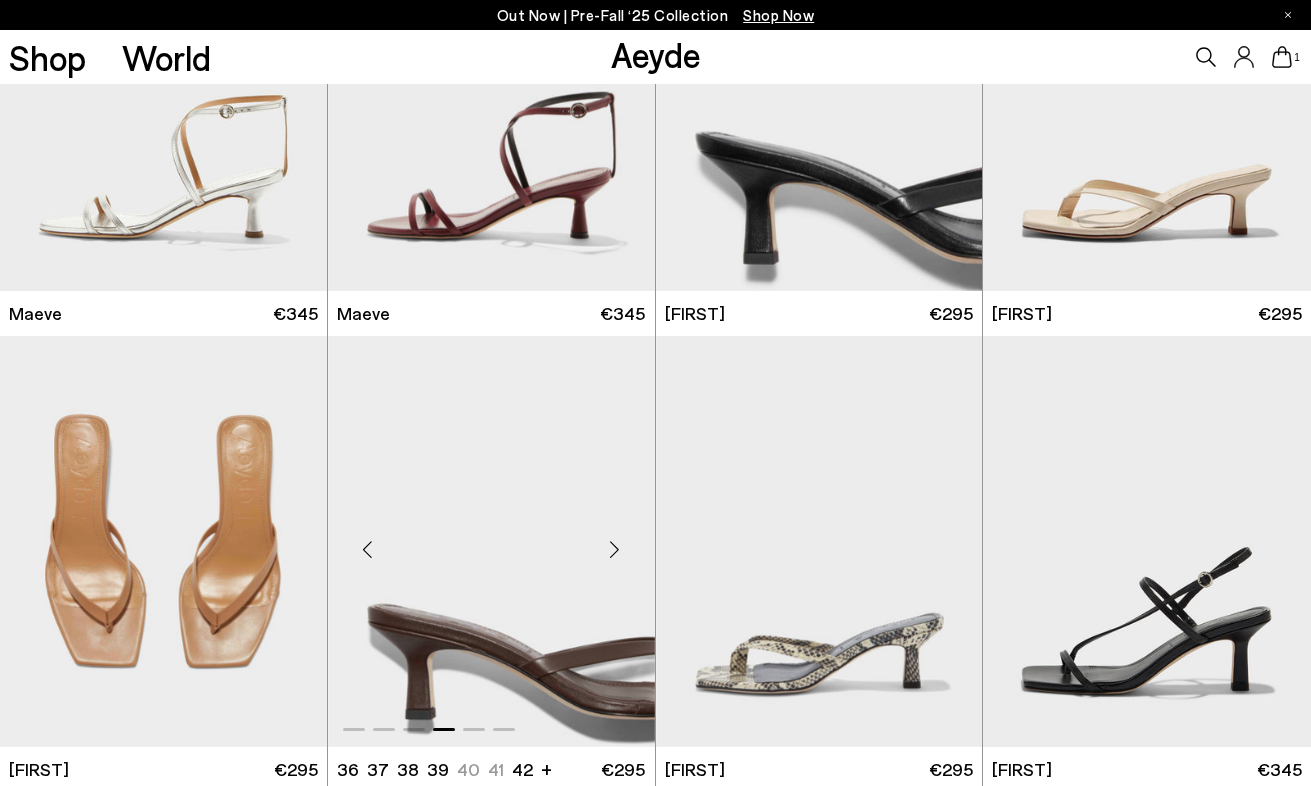 click at bounding box center (615, 550) 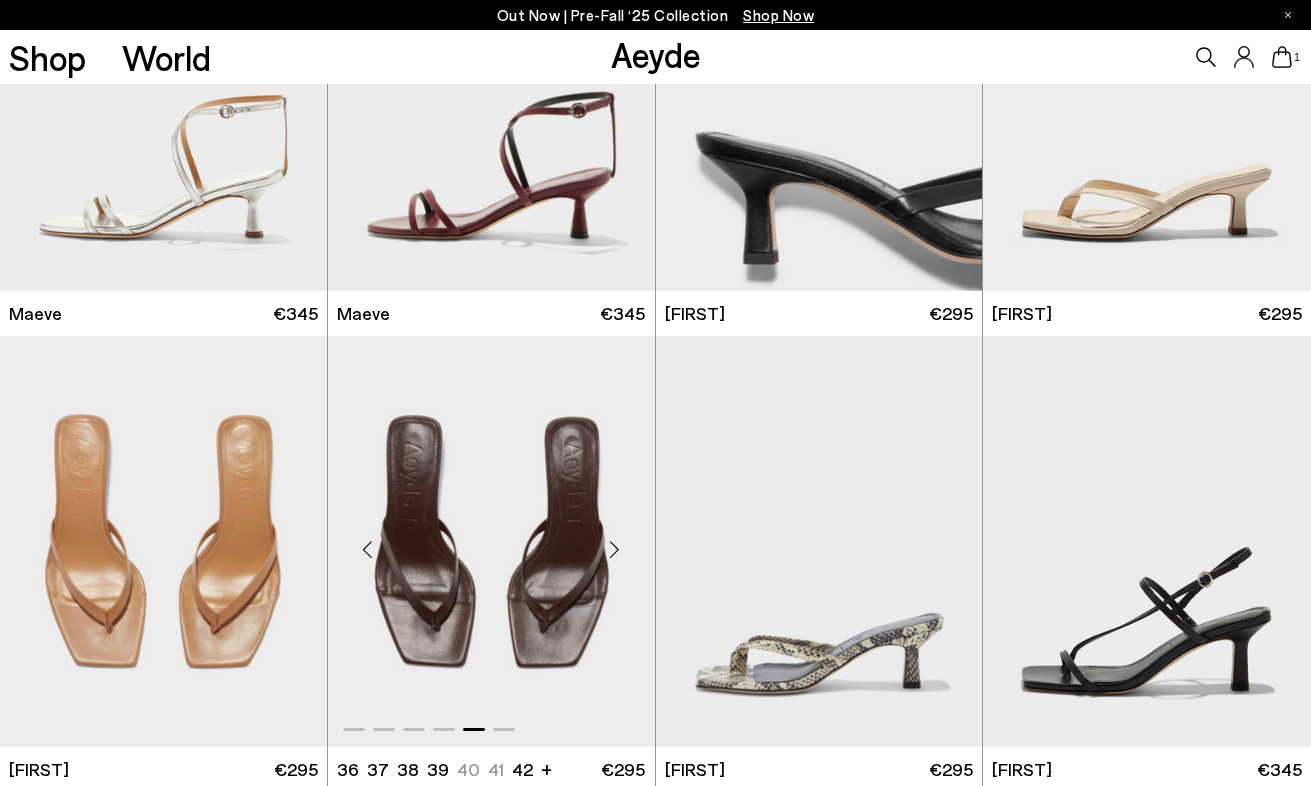 click at bounding box center (615, 550) 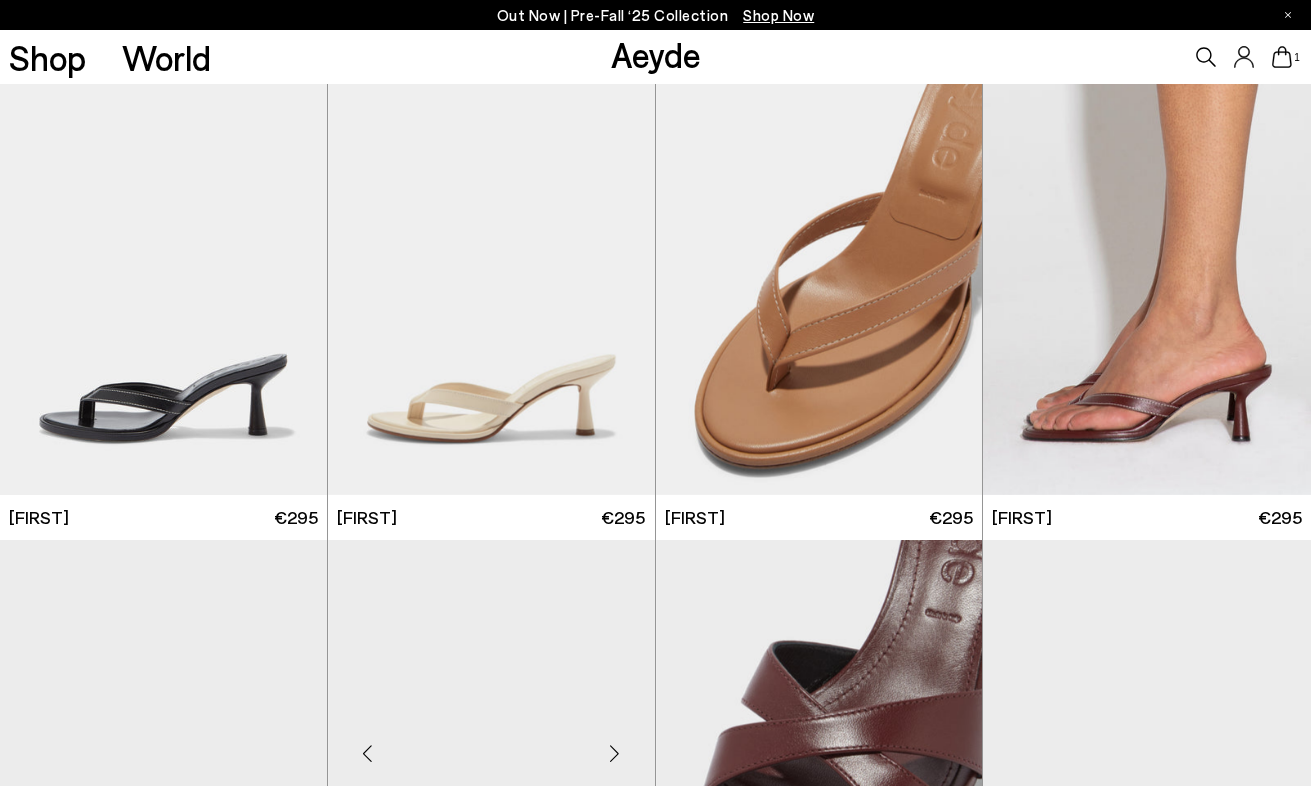 scroll, scrollTop: 0, scrollLeft: 0, axis: both 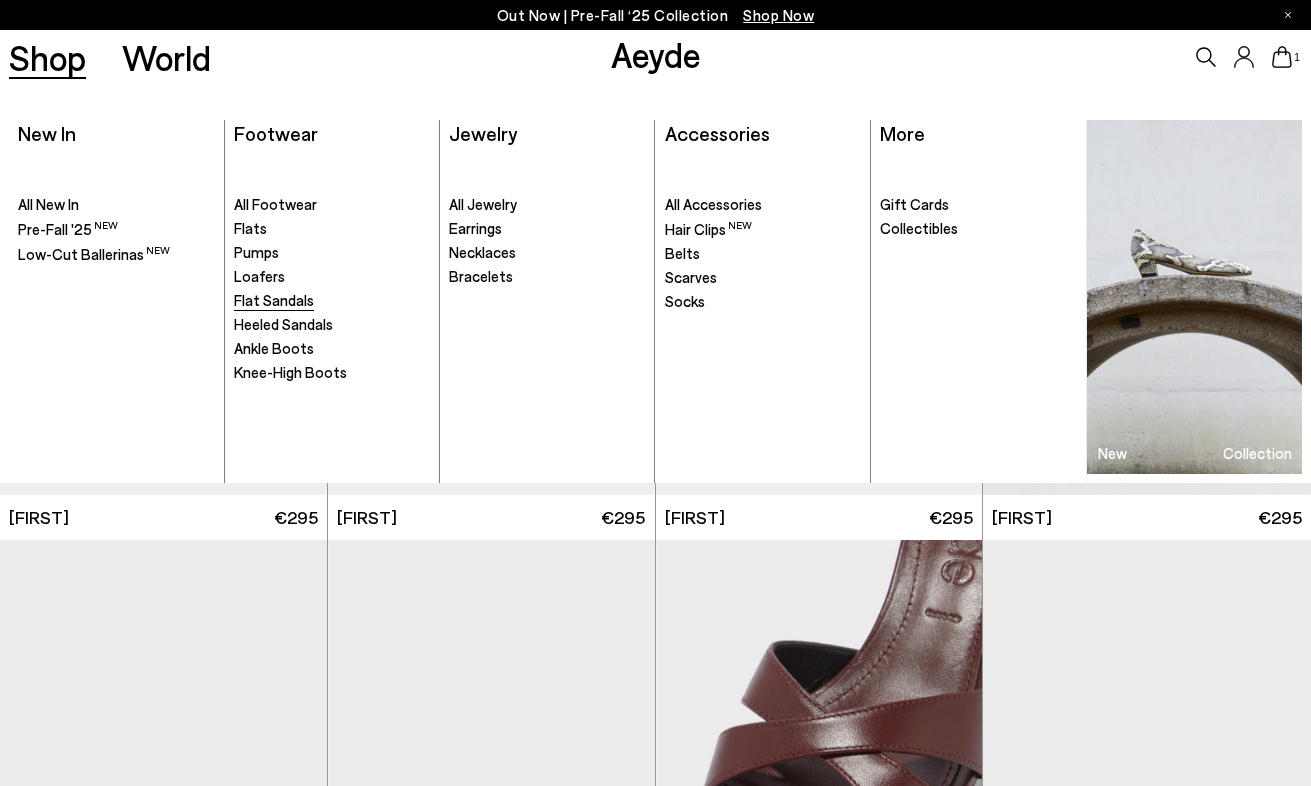 click on "Flat Sandals" at bounding box center (274, 300) 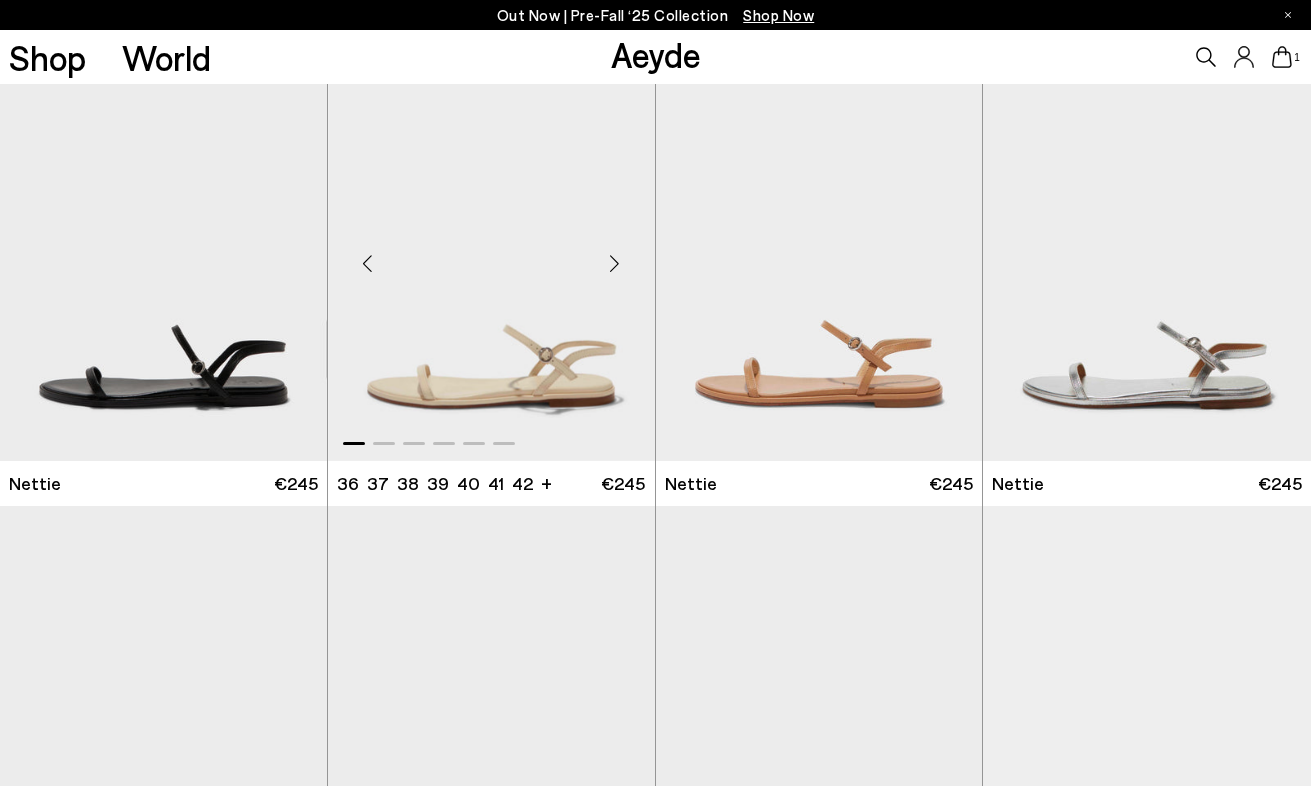 scroll, scrollTop: 491, scrollLeft: 0, axis: vertical 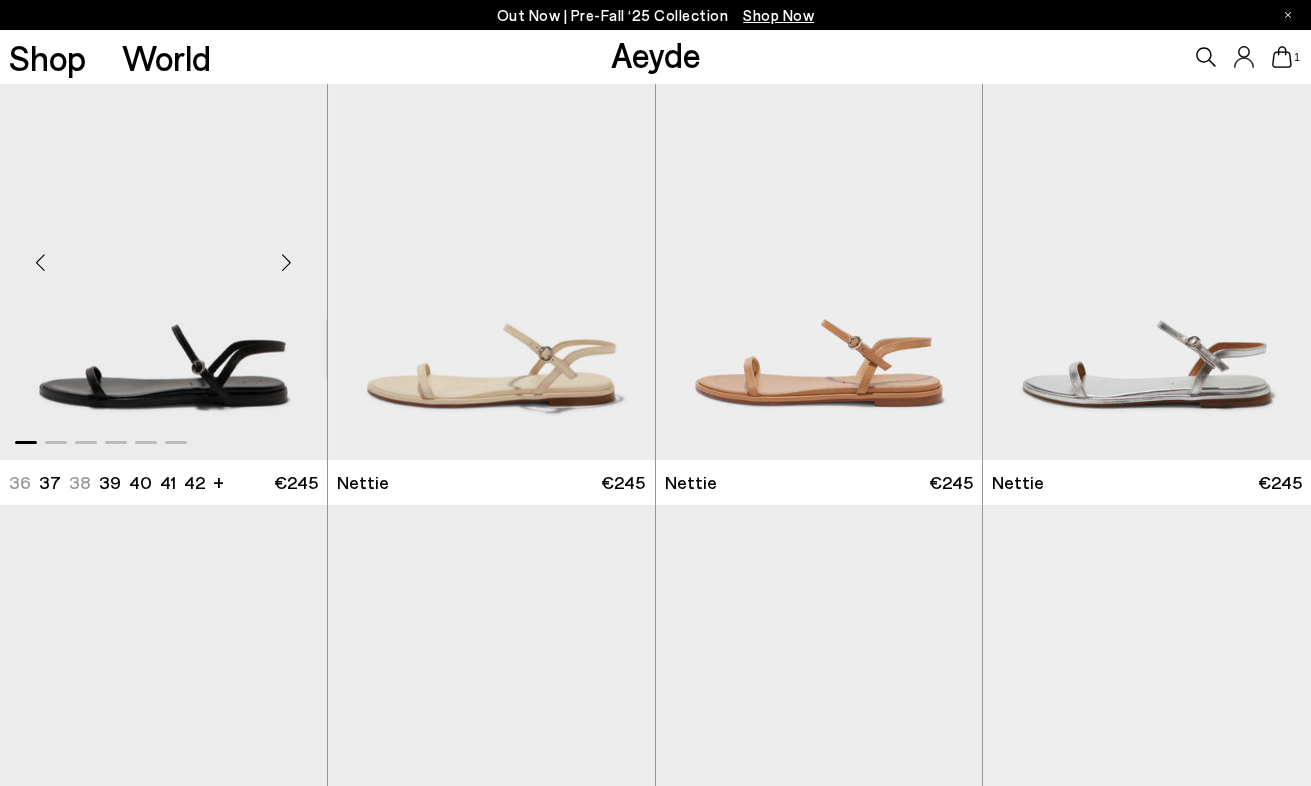 click at bounding box center (287, 263) 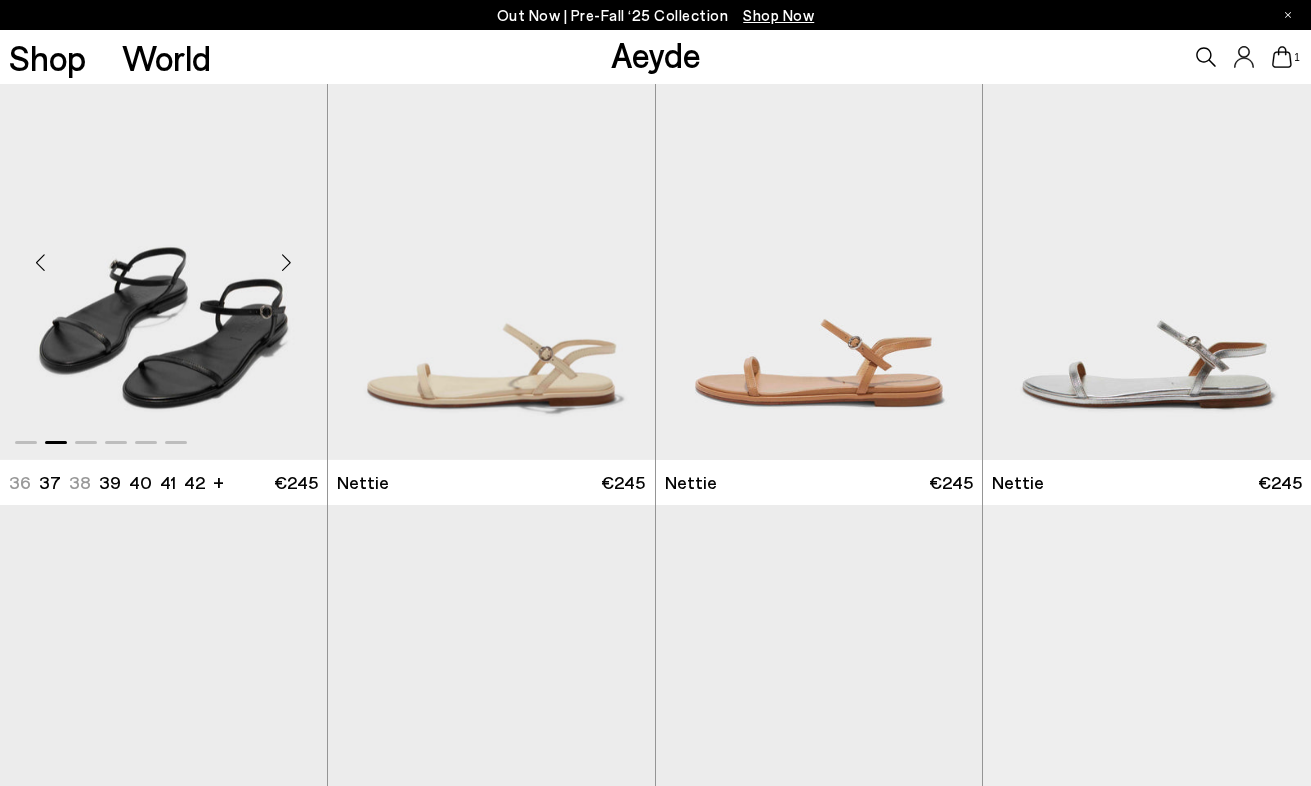 click at bounding box center [287, 263] 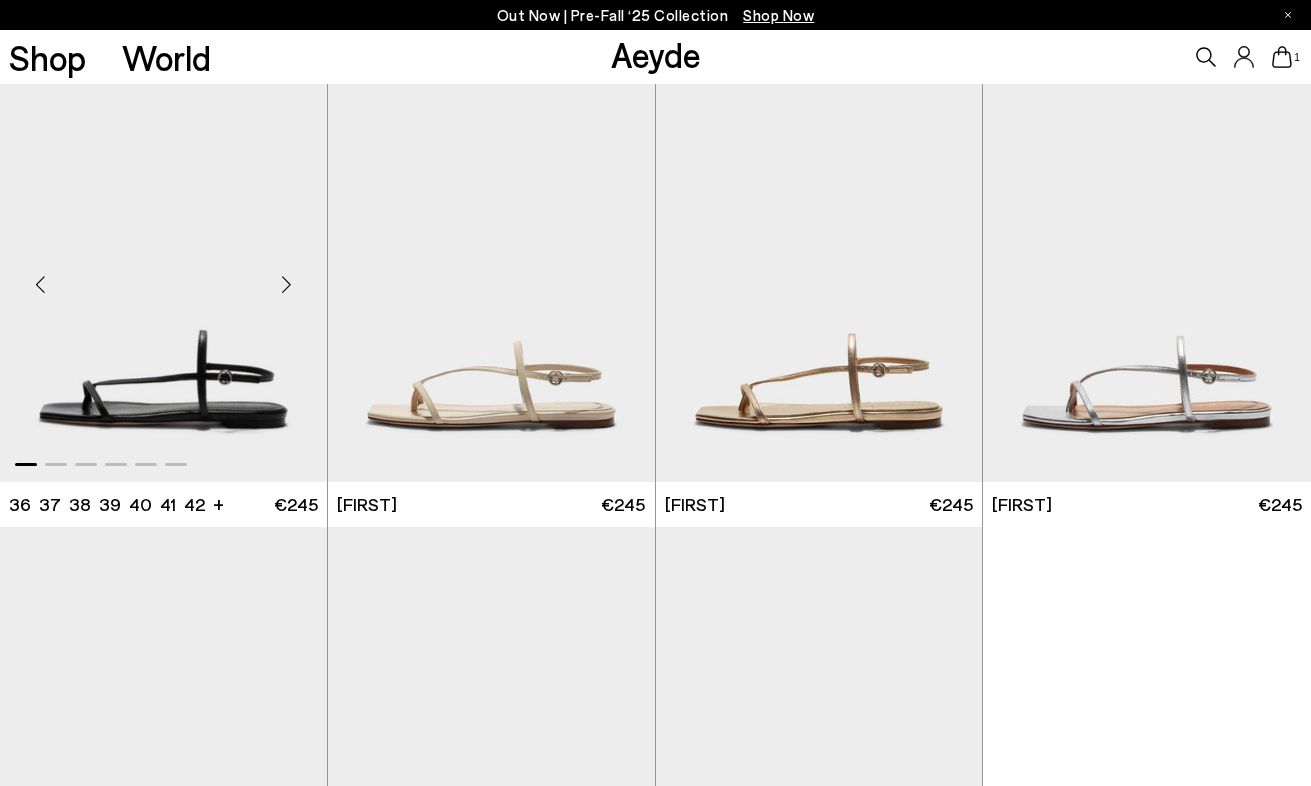 scroll, scrollTop: 1826, scrollLeft: 0, axis: vertical 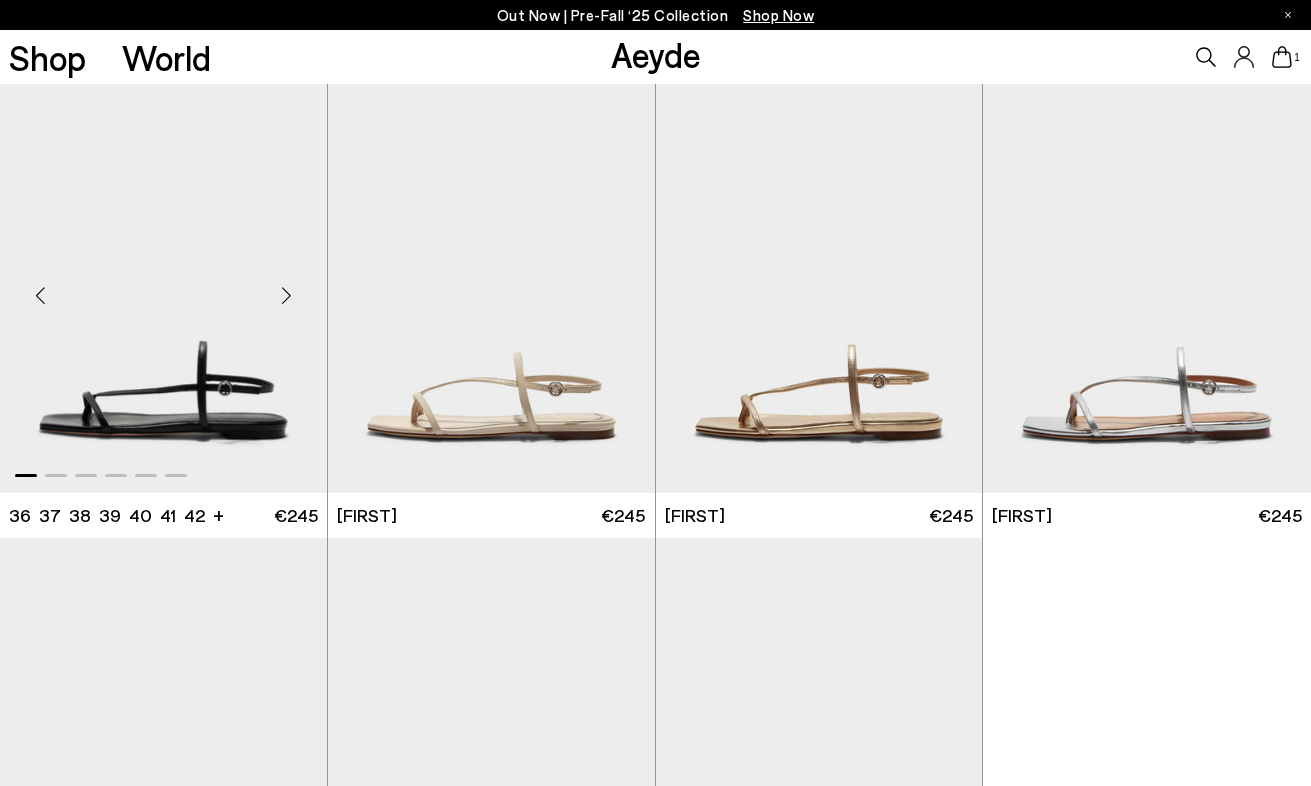 click at bounding box center (287, 296) 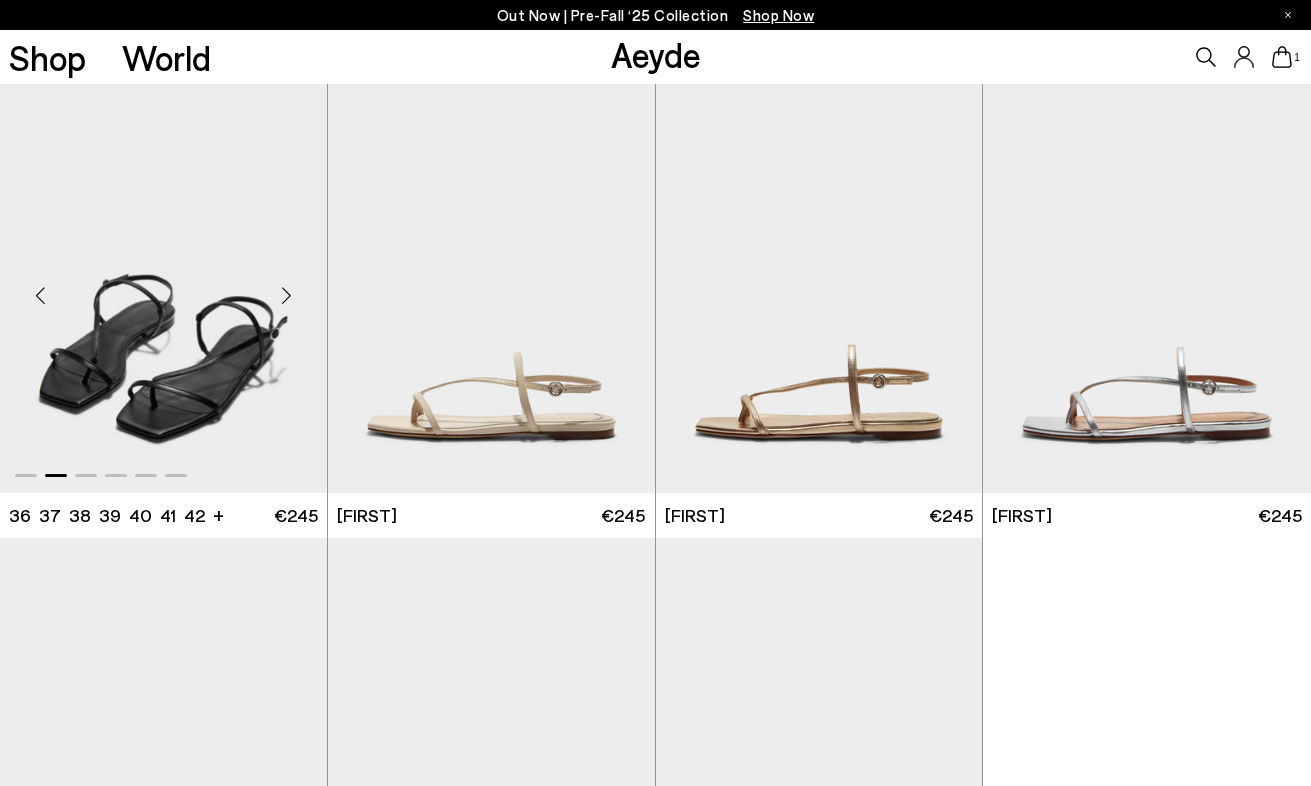 click at bounding box center (287, 296) 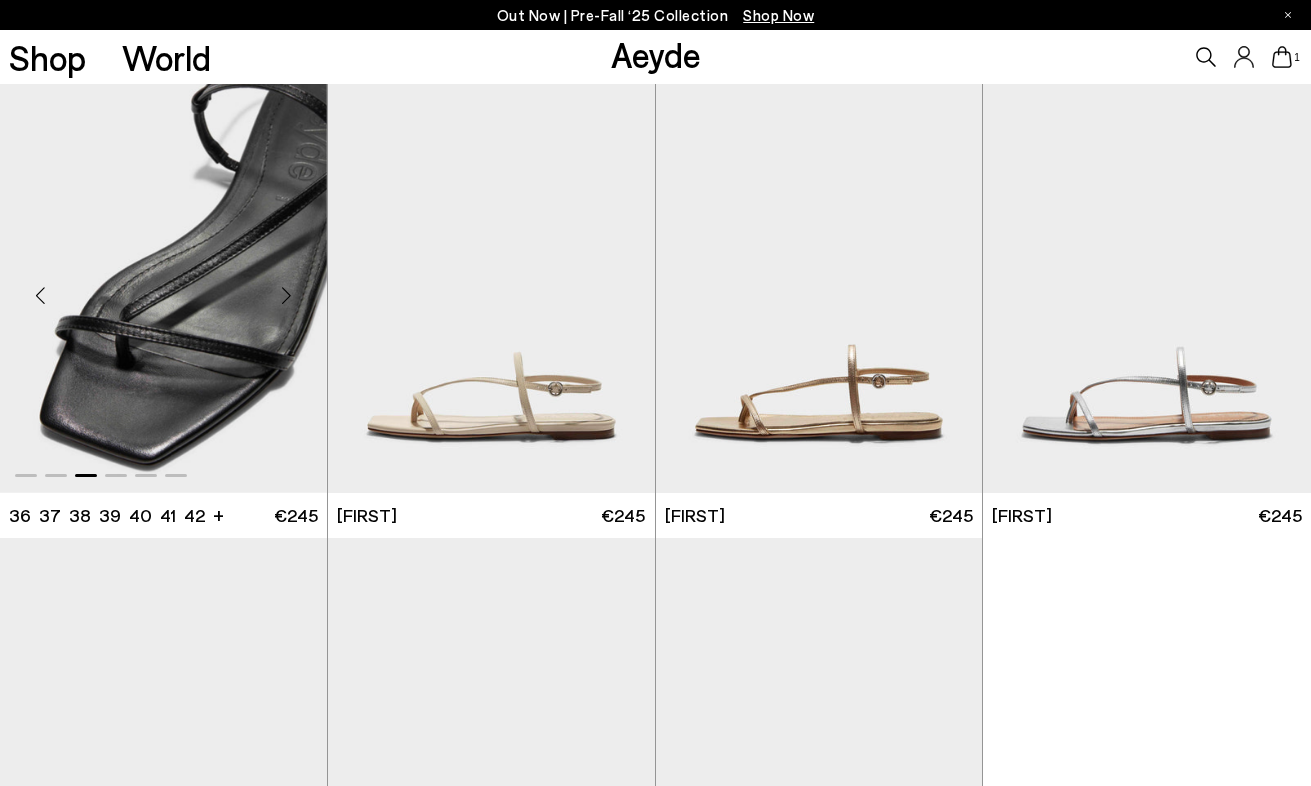 click at bounding box center [287, 296] 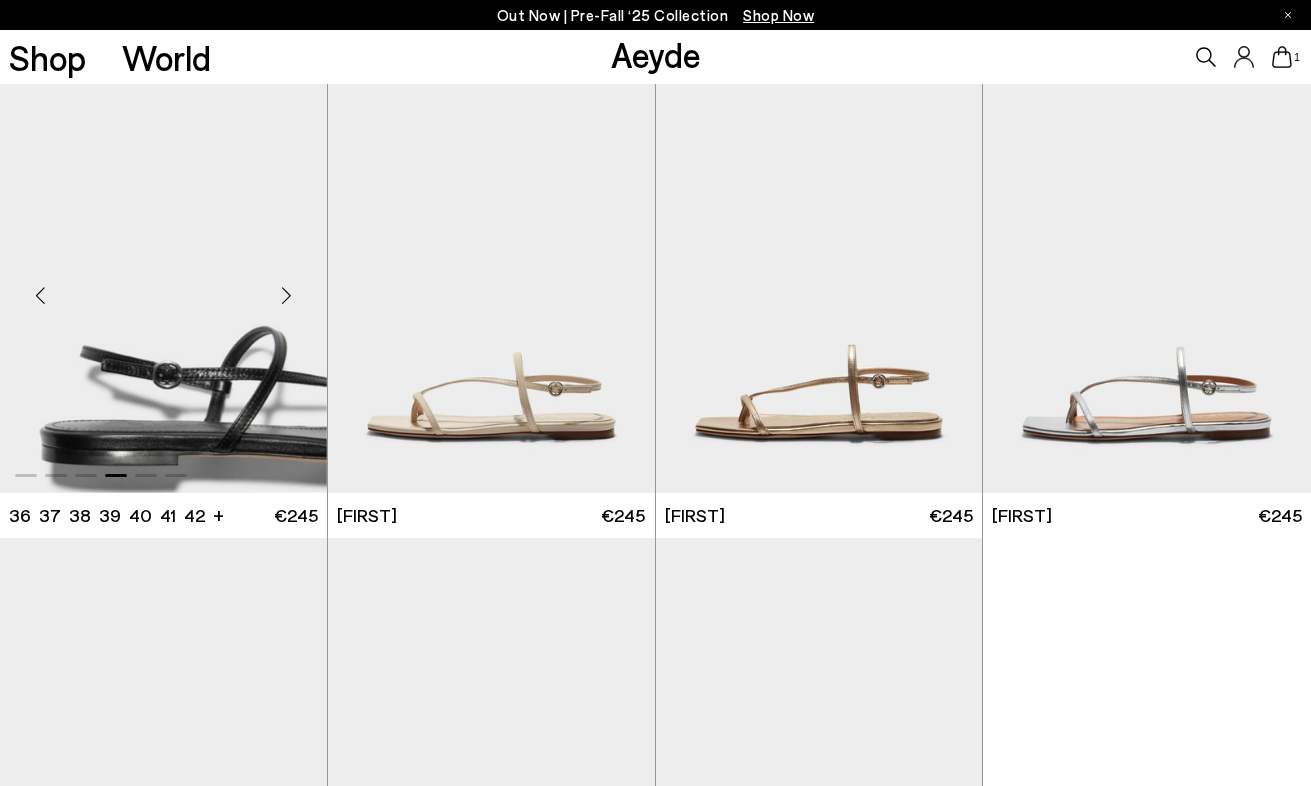 click at bounding box center [287, 296] 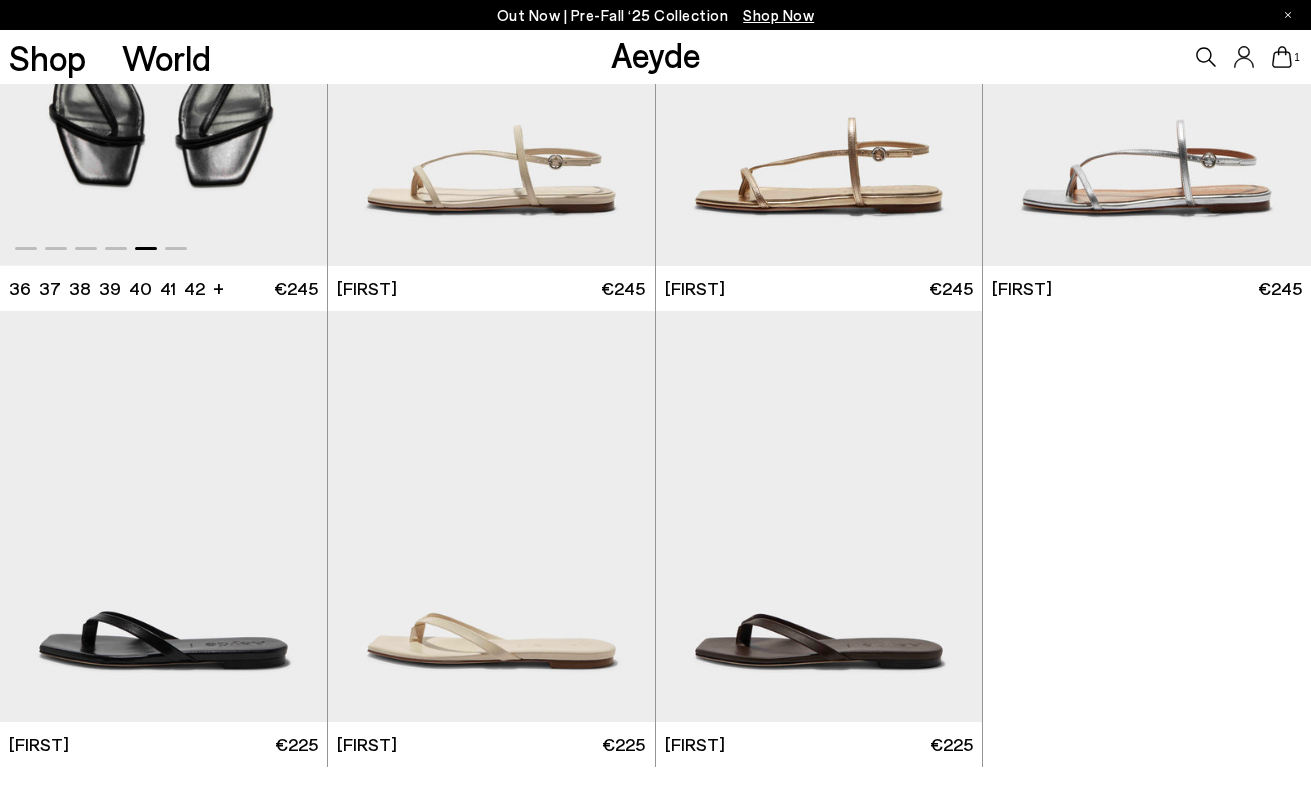 scroll, scrollTop: 2057, scrollLeft: 0, axis: vertical 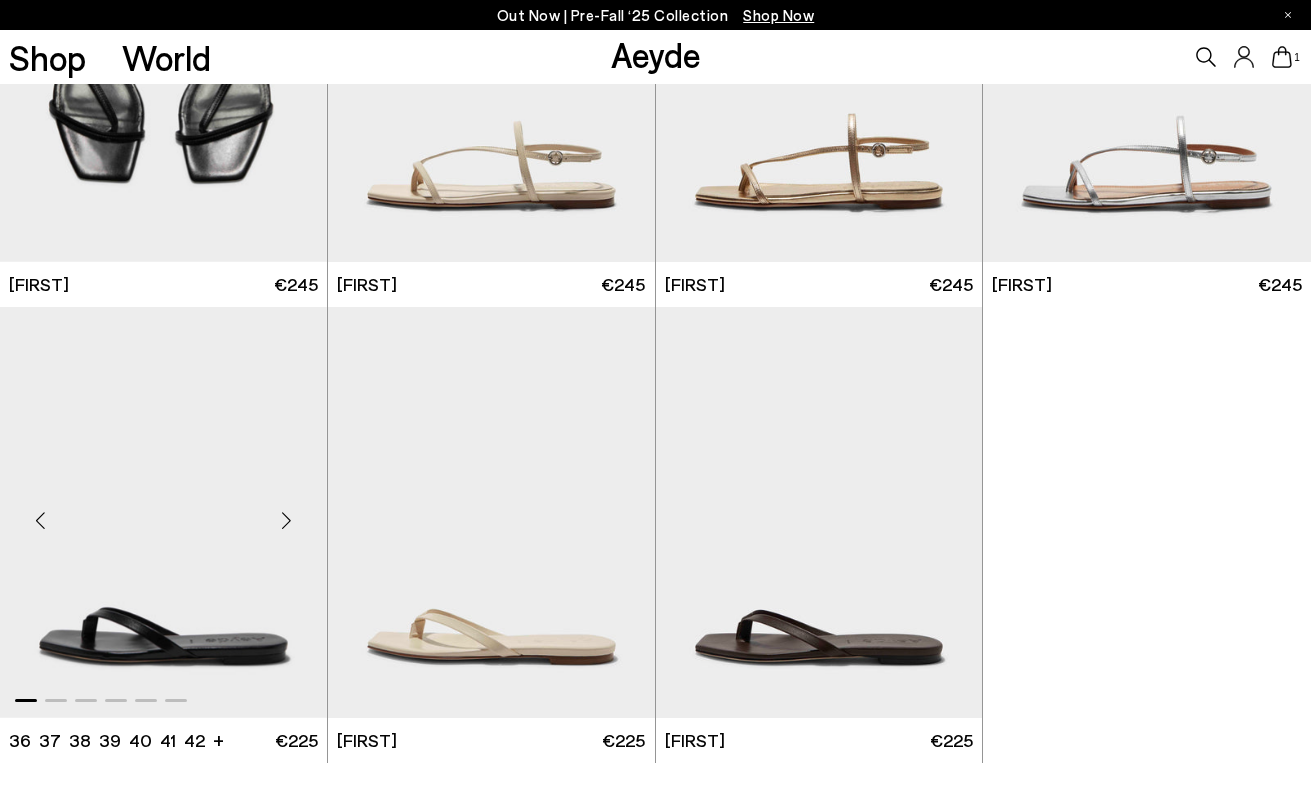 click at bounding box center [287, 521] 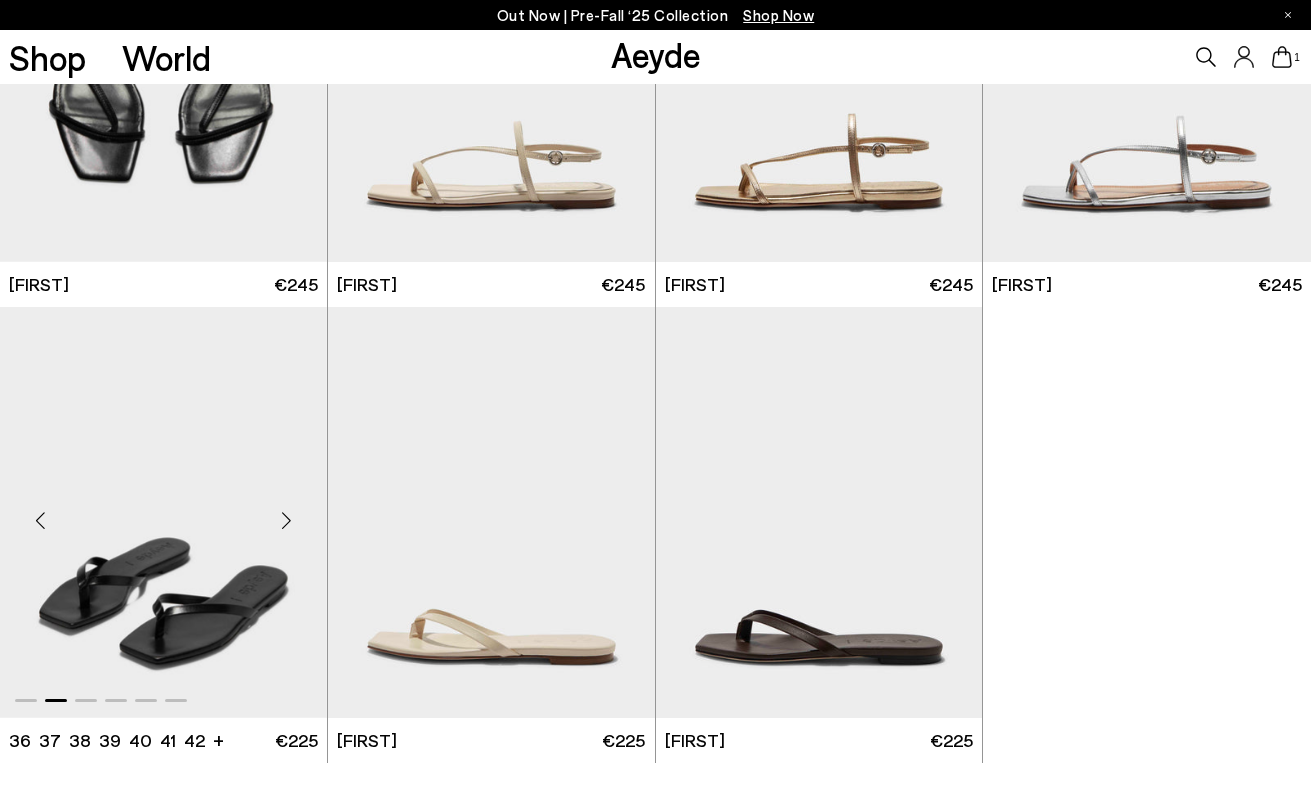click at bounding box center [287, 521] 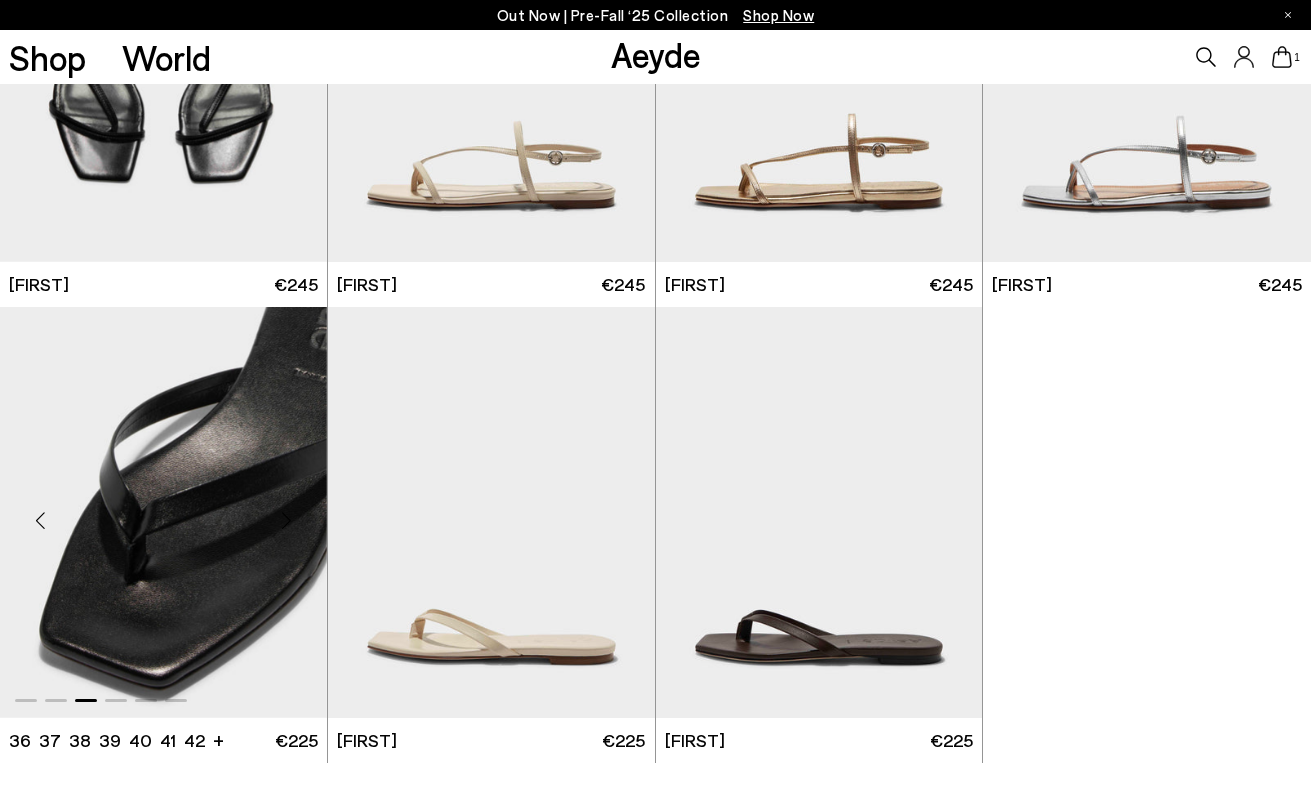 click at bounding box center [287, 521] 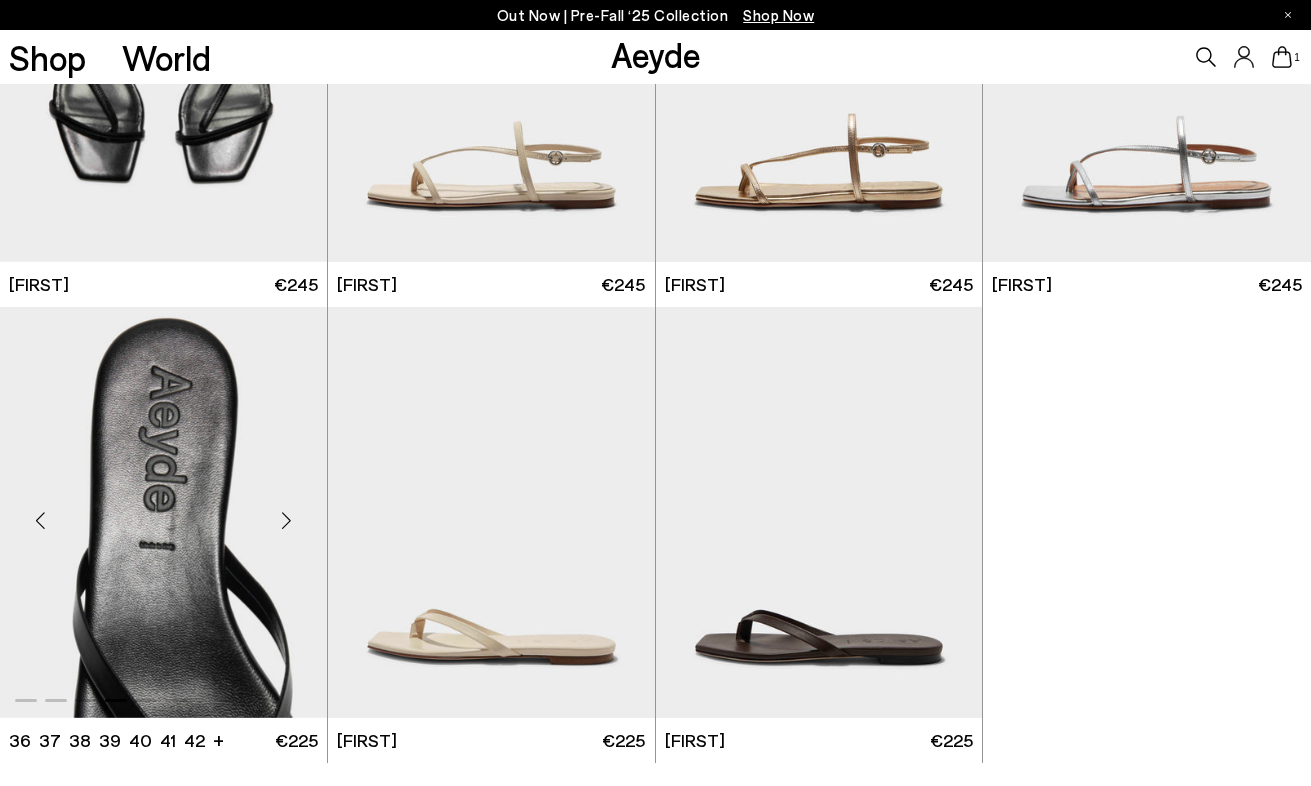 click at bounding box center (163, 512) 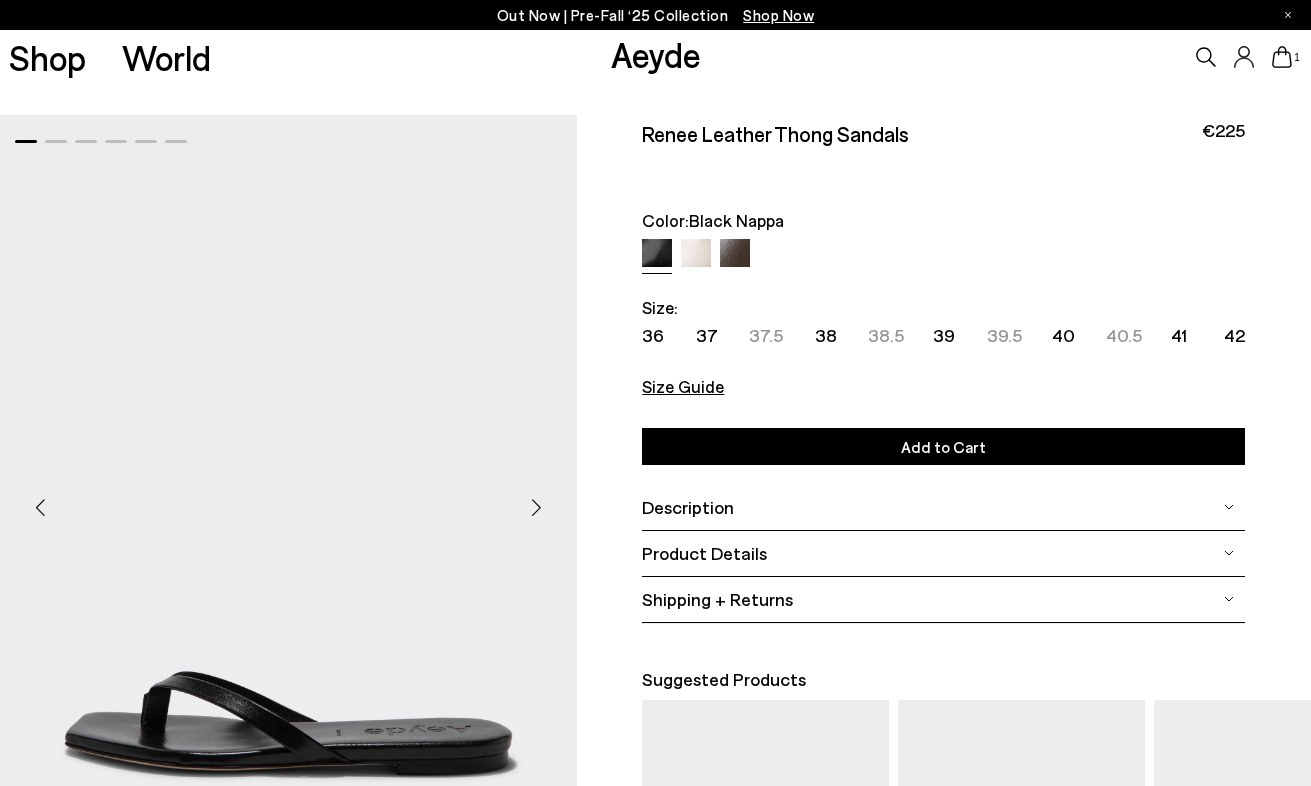 scroll, scrollTop: 0, scrollLeft: 0, axis: both 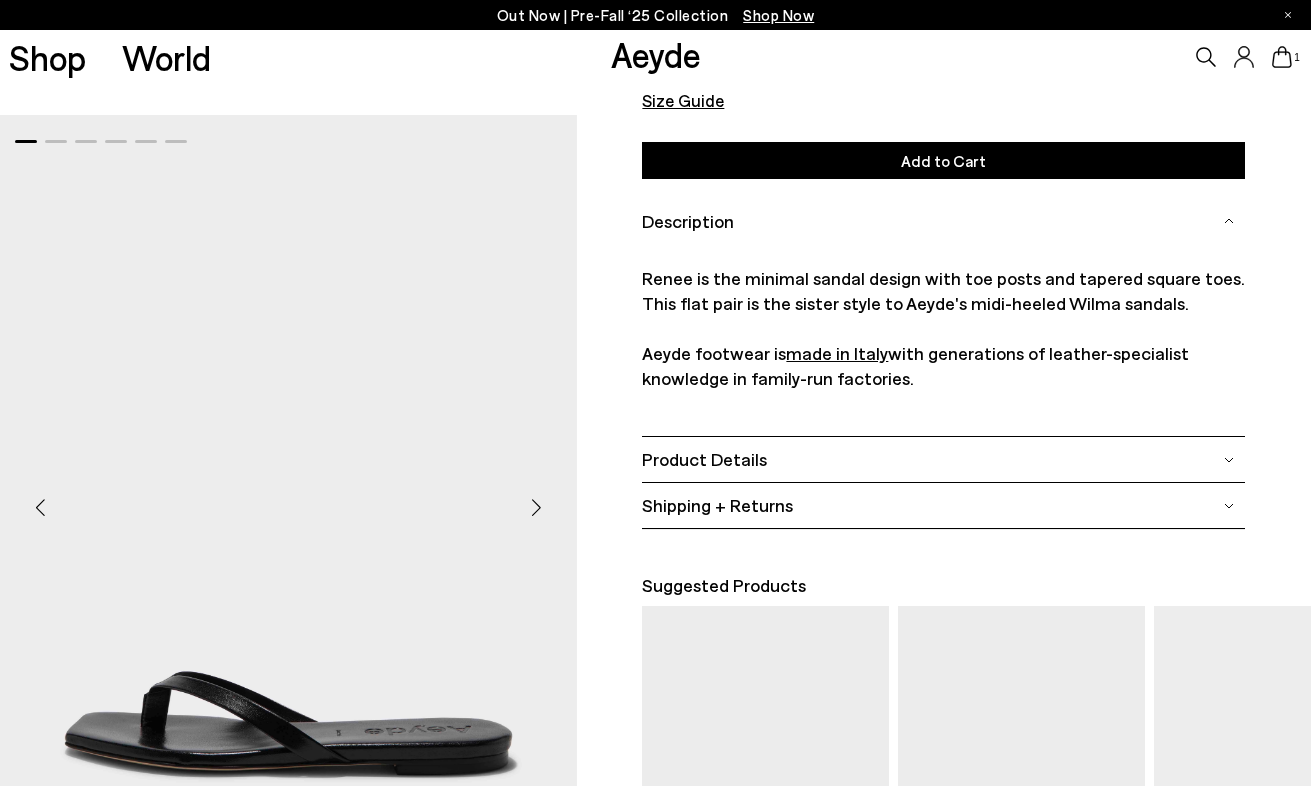 click at bounding box center (537, 508) 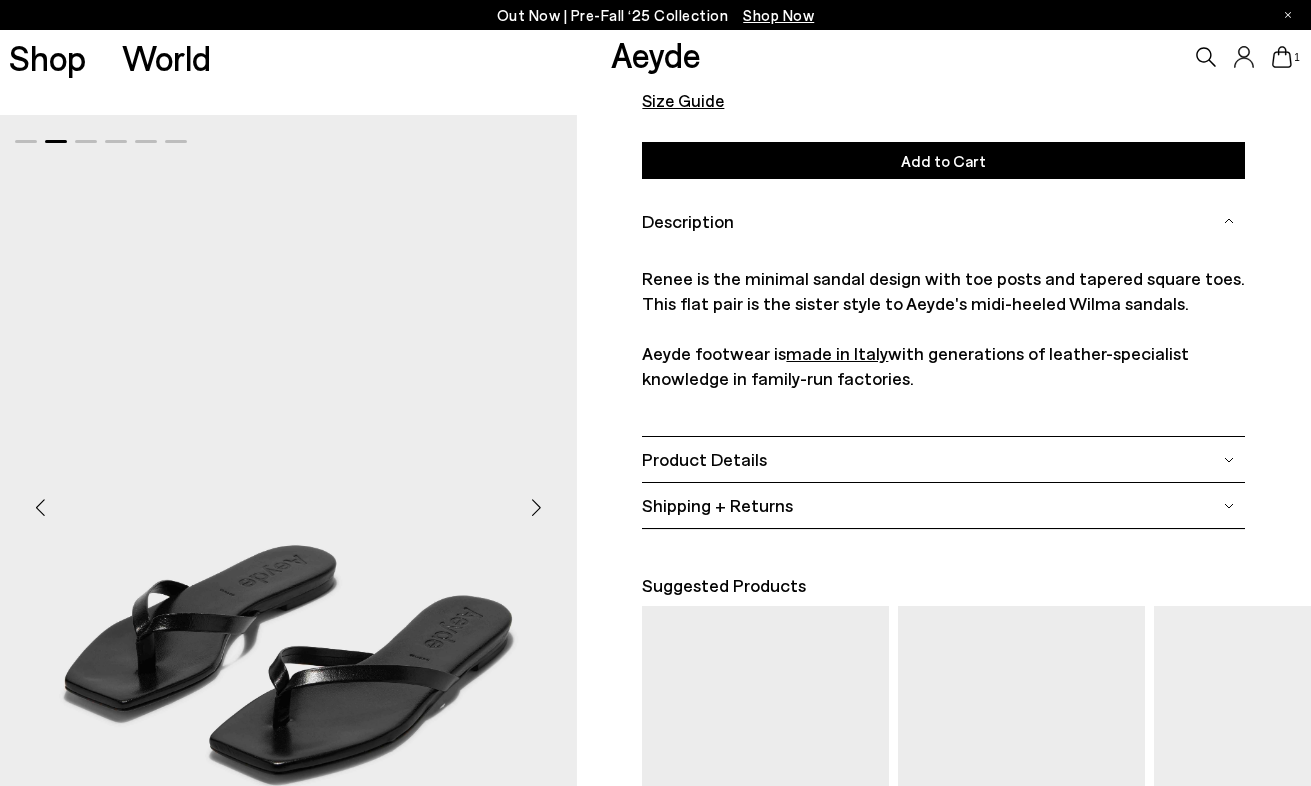 click at bounding box center (537, 508) 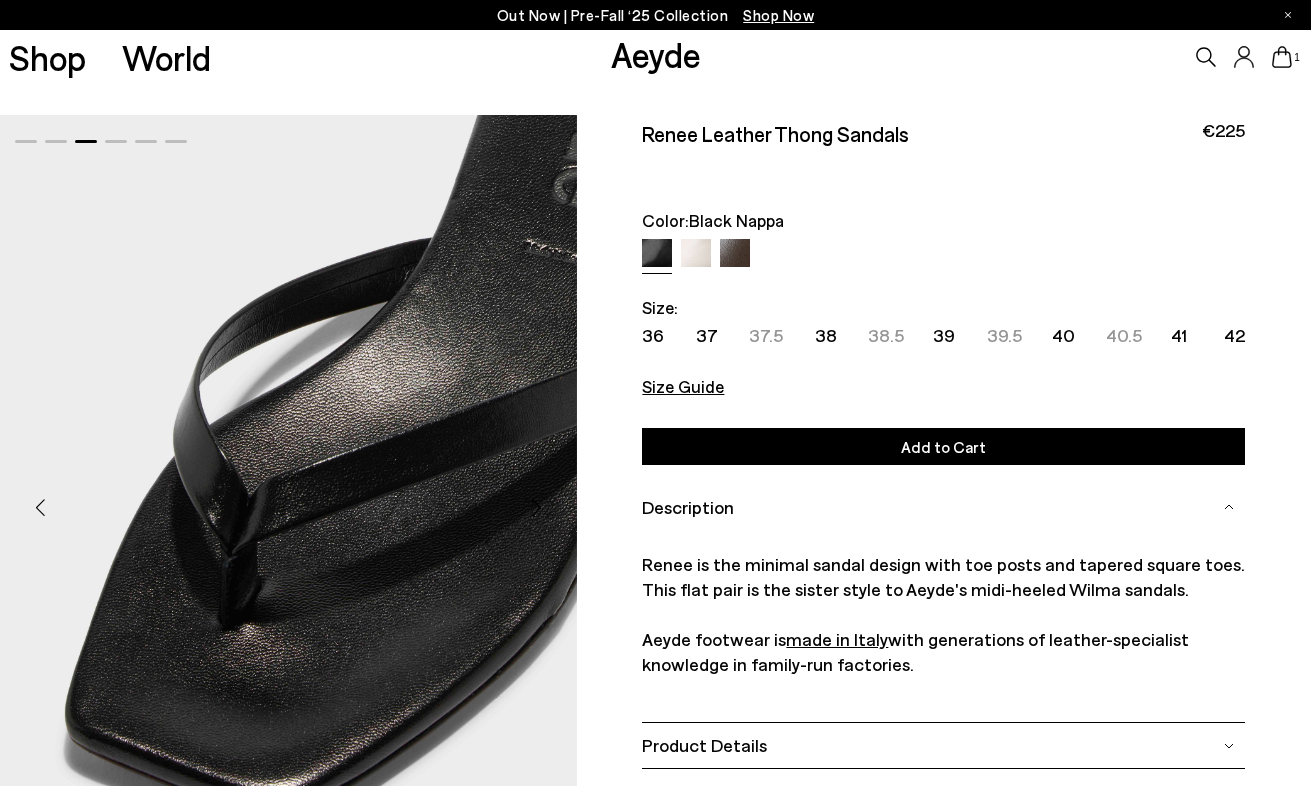 scroll, scrollTop: 0, scrollLeft: 0, axis: both 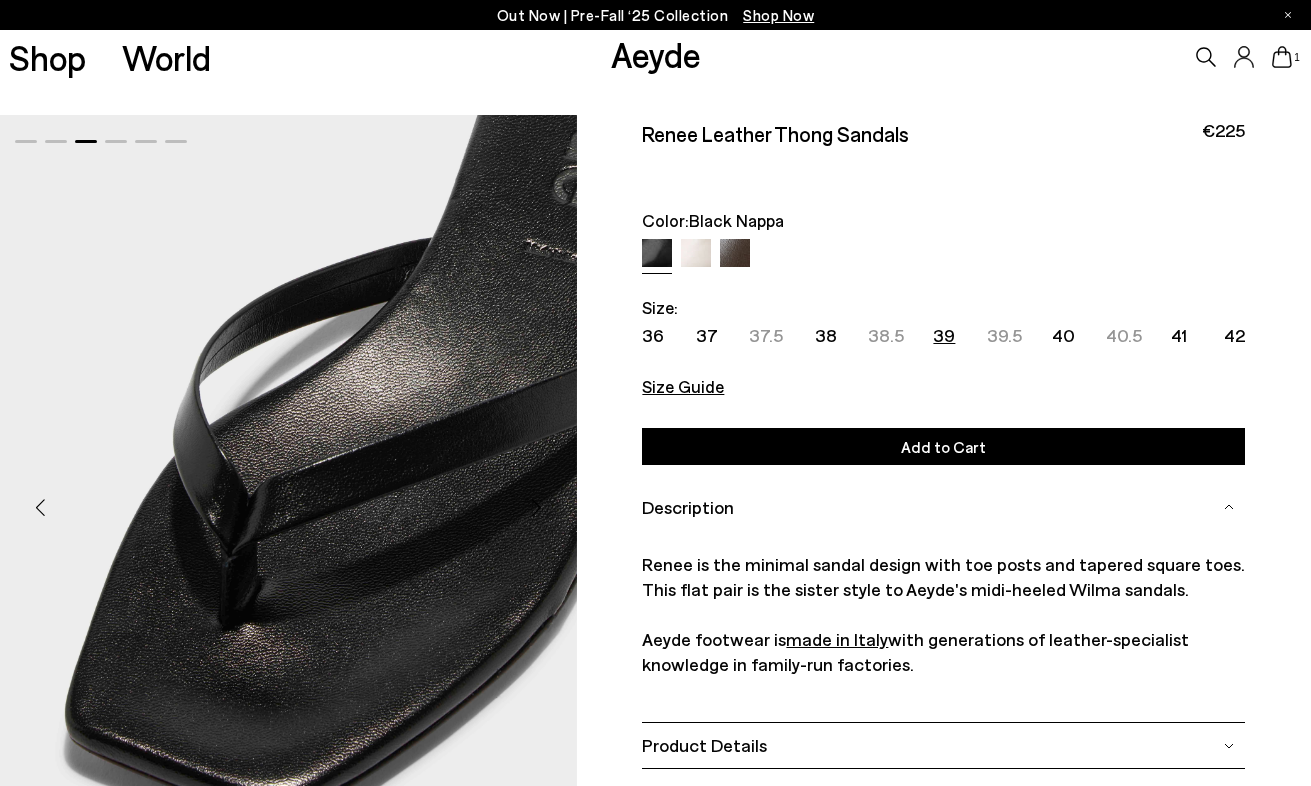 click on "39" at bounding box center [944, 335] 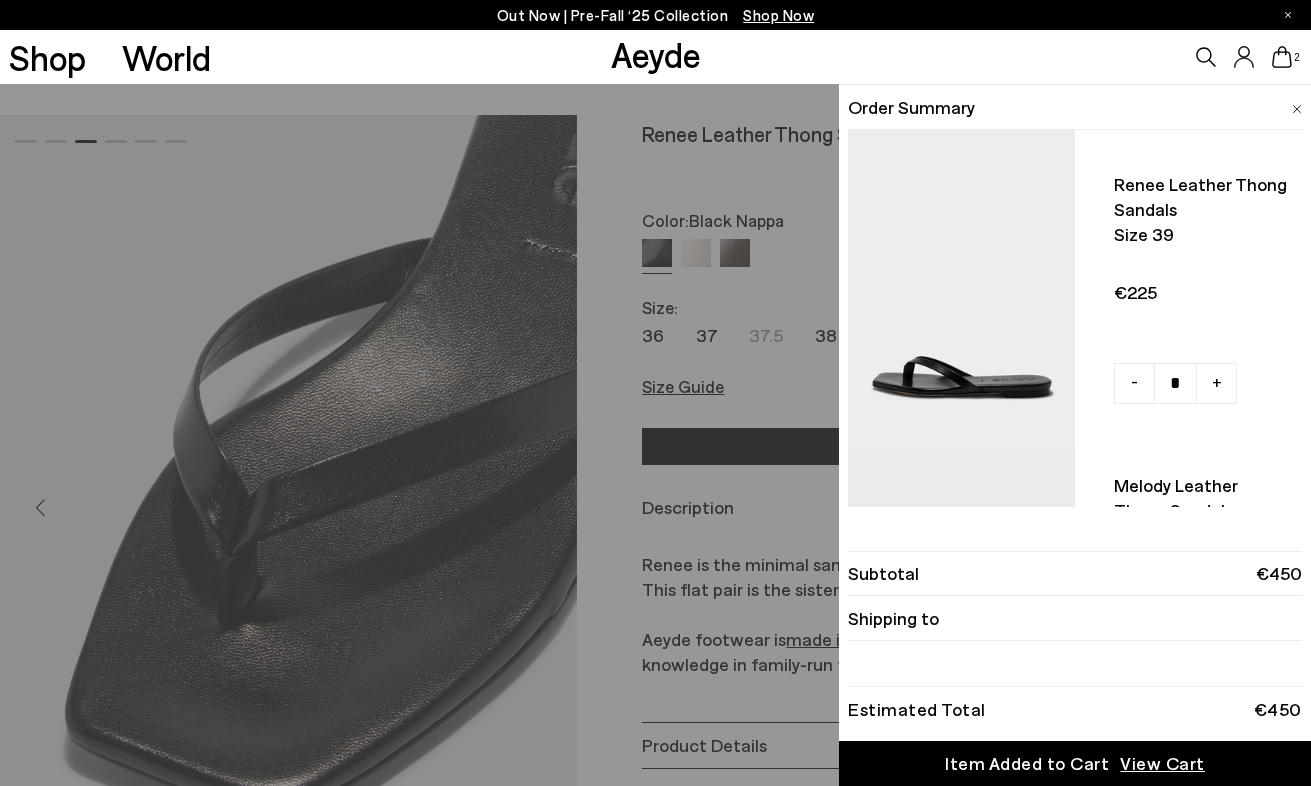 click on "Quick Add
Color
Size
View Details
Order Summary
Renee leather thong sandals
Size
39
- + Only 1 Left" at bounding box center (655, 435) 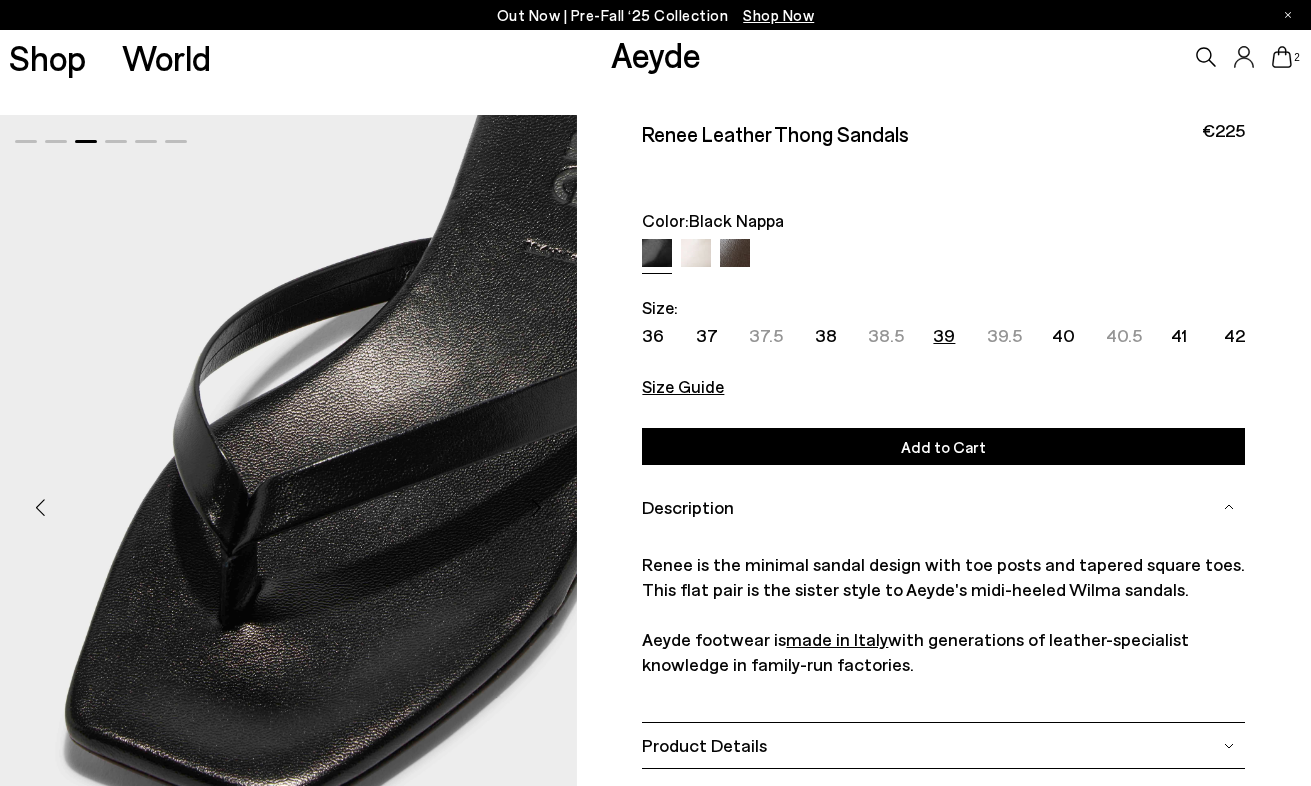 click at bounding box center [537, 508] 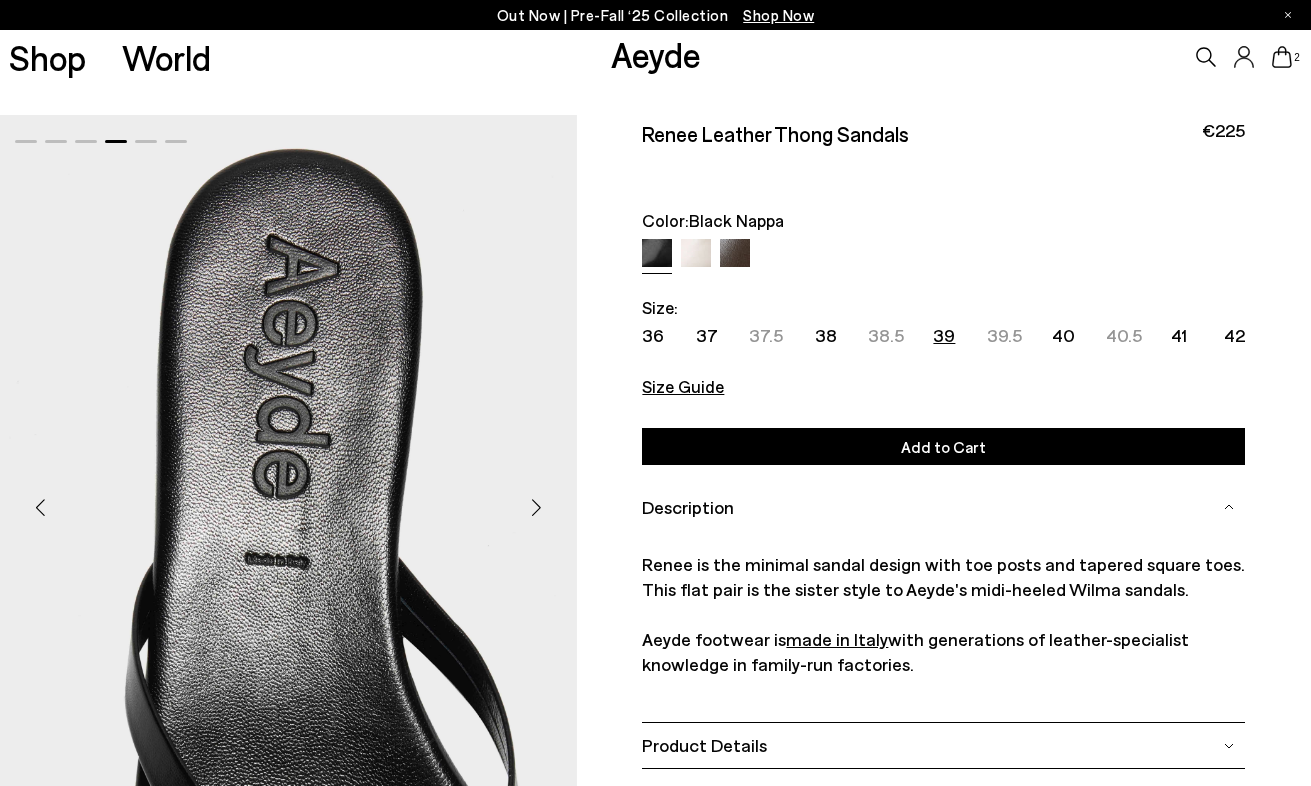 click at bounding box center (537, 508) 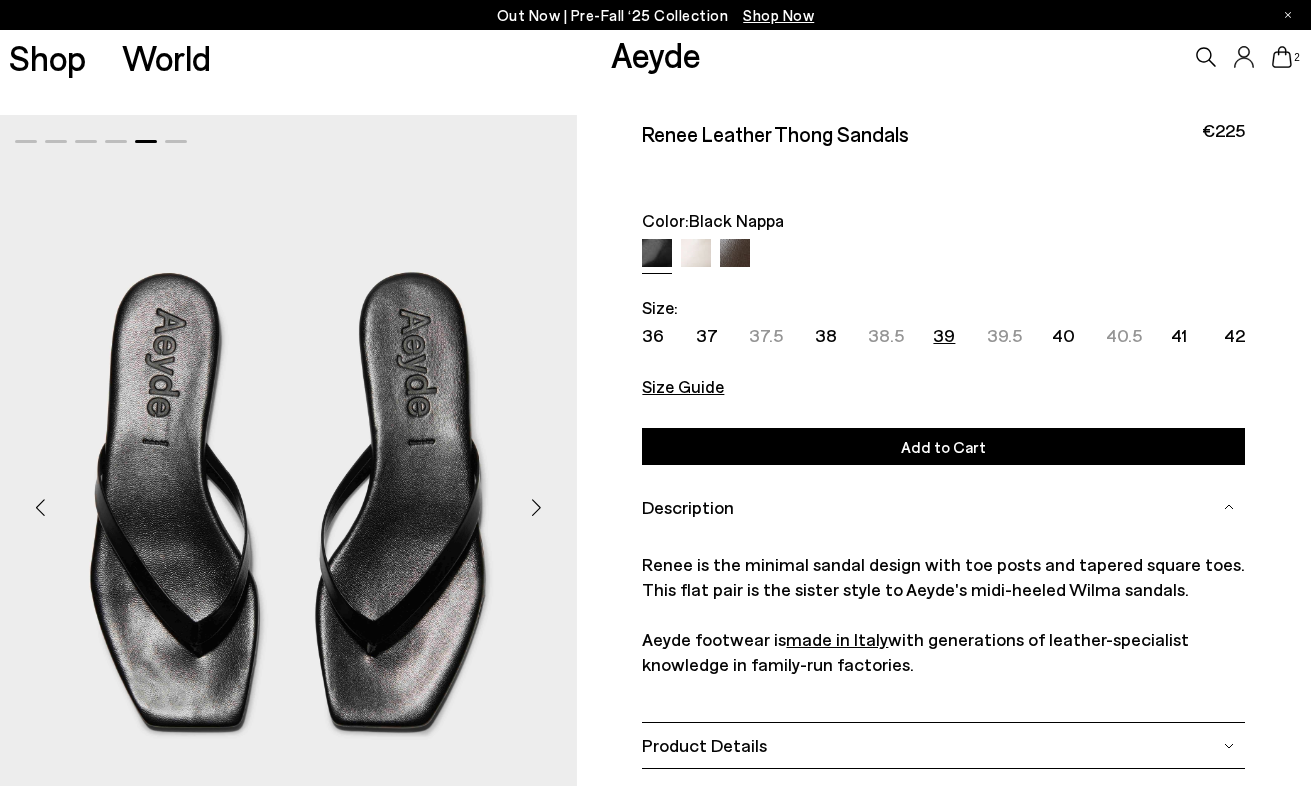 click at bounding box center (537, 508) 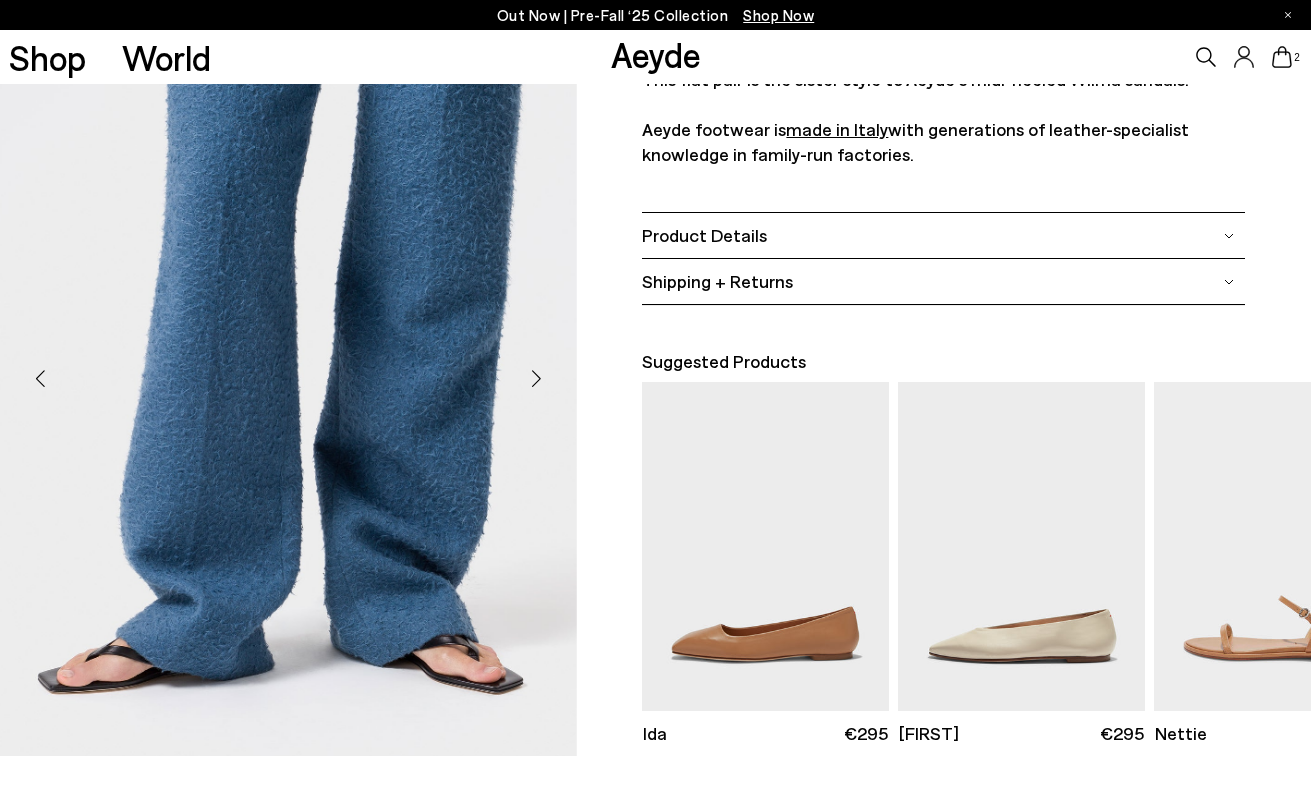 scroll, scrollTop: 510, scrollLeft: 0, axis: vertical 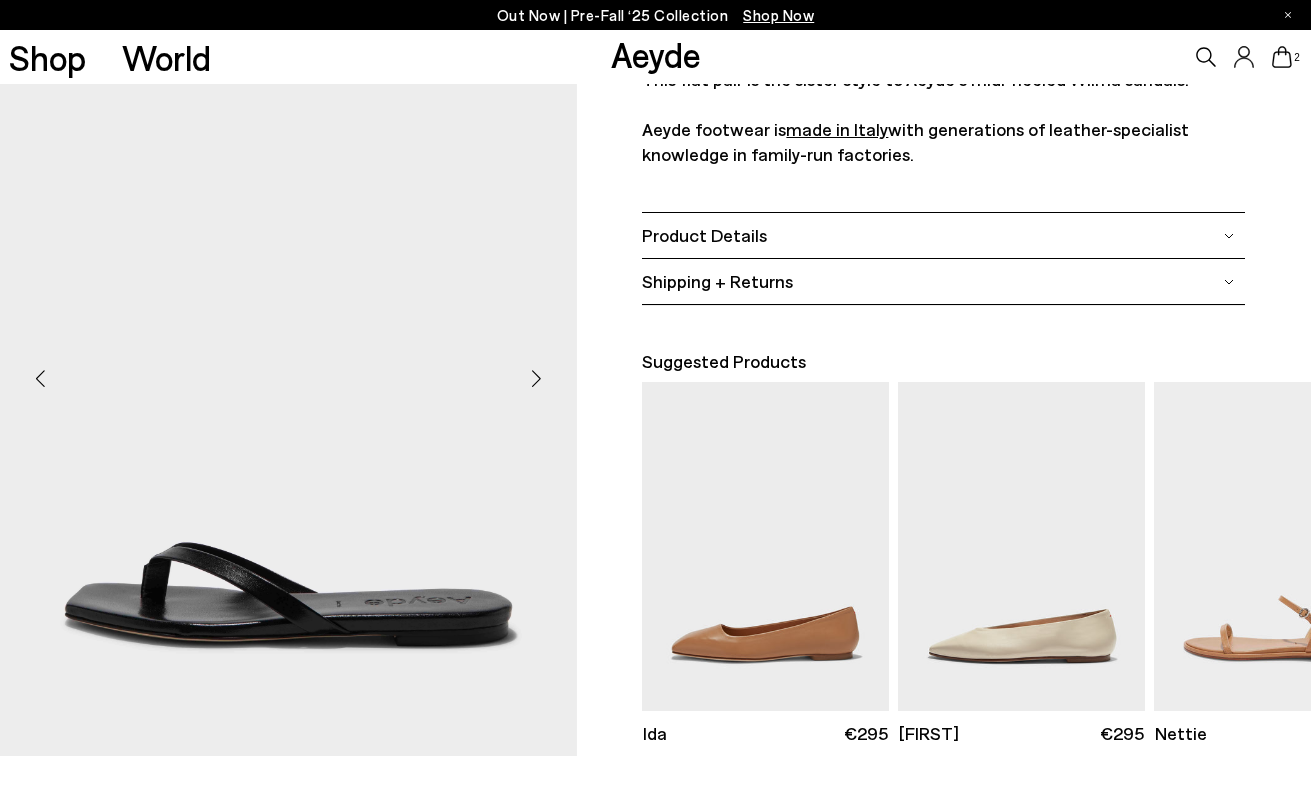 click at bounding box center (537, 379) 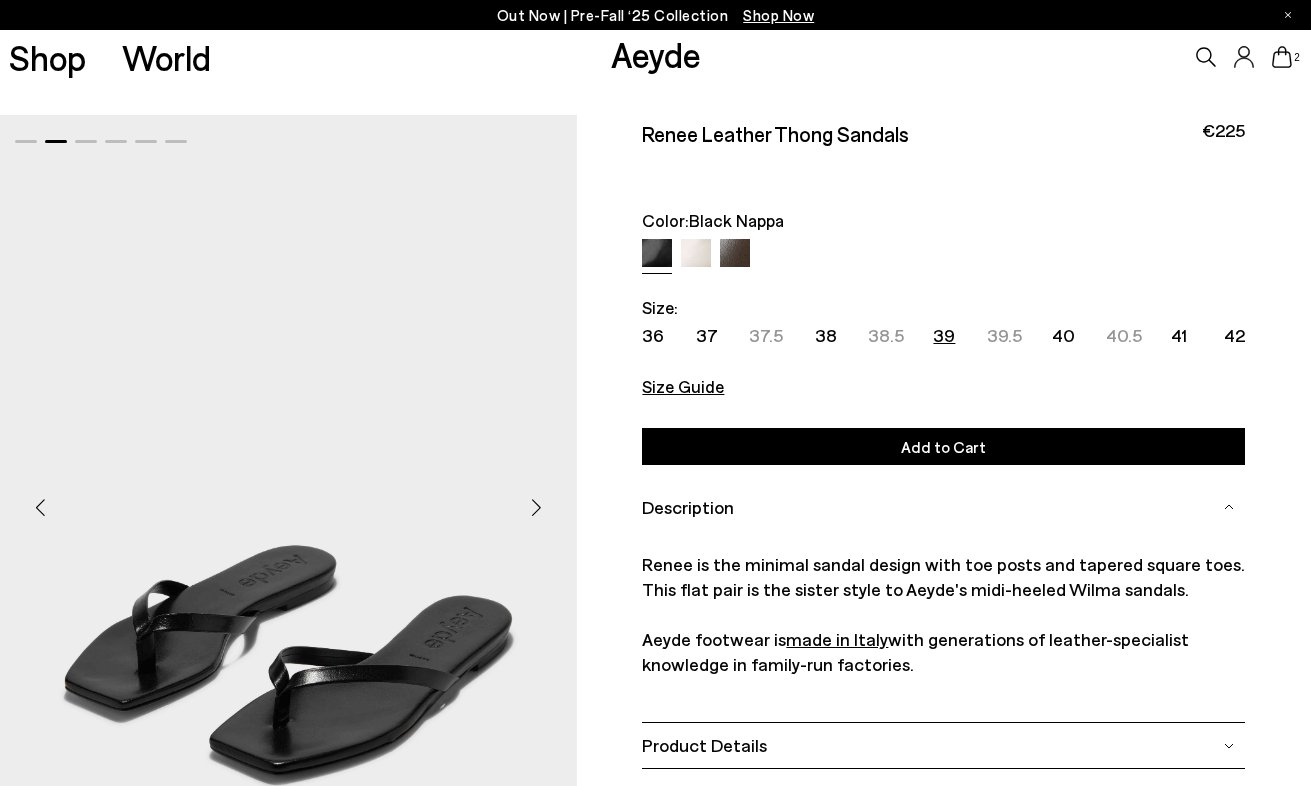 scroll, scrollTop: 0, scrollLeft: 0, axis: both 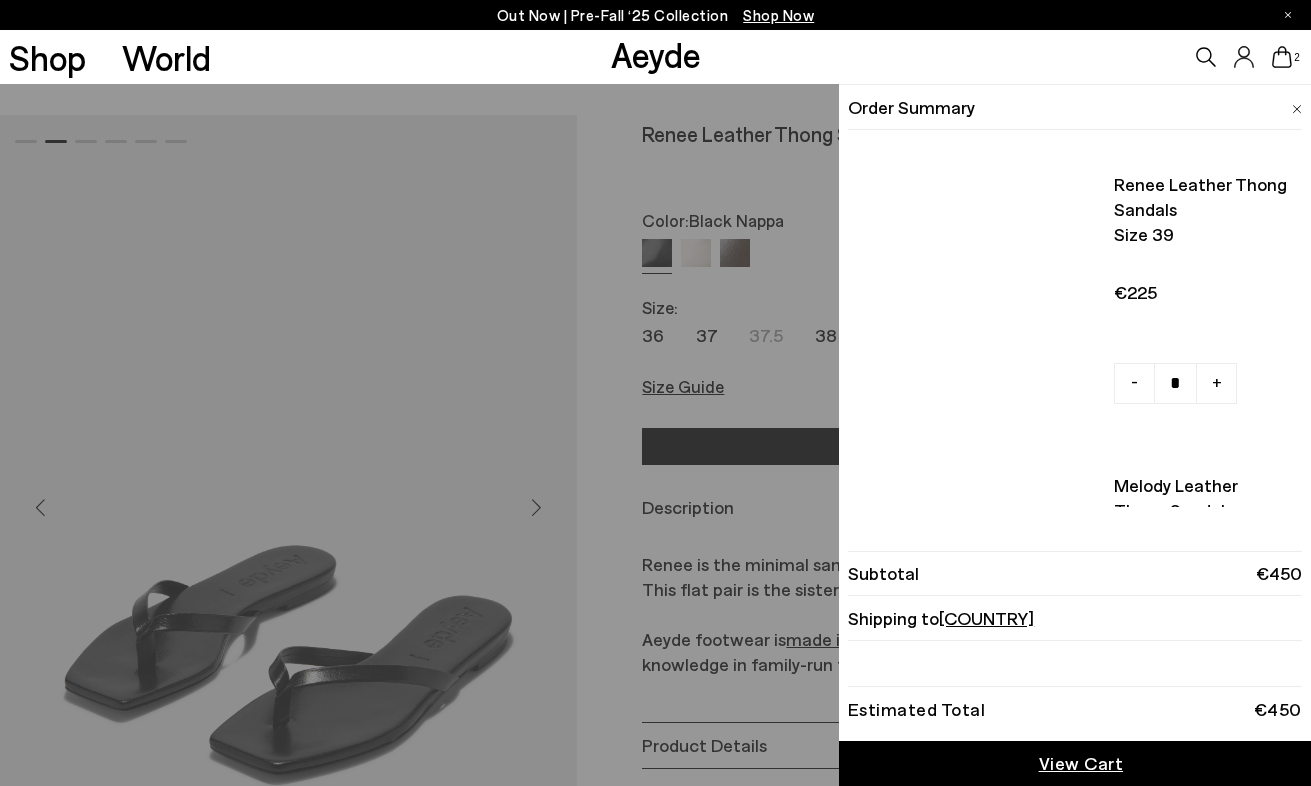 click 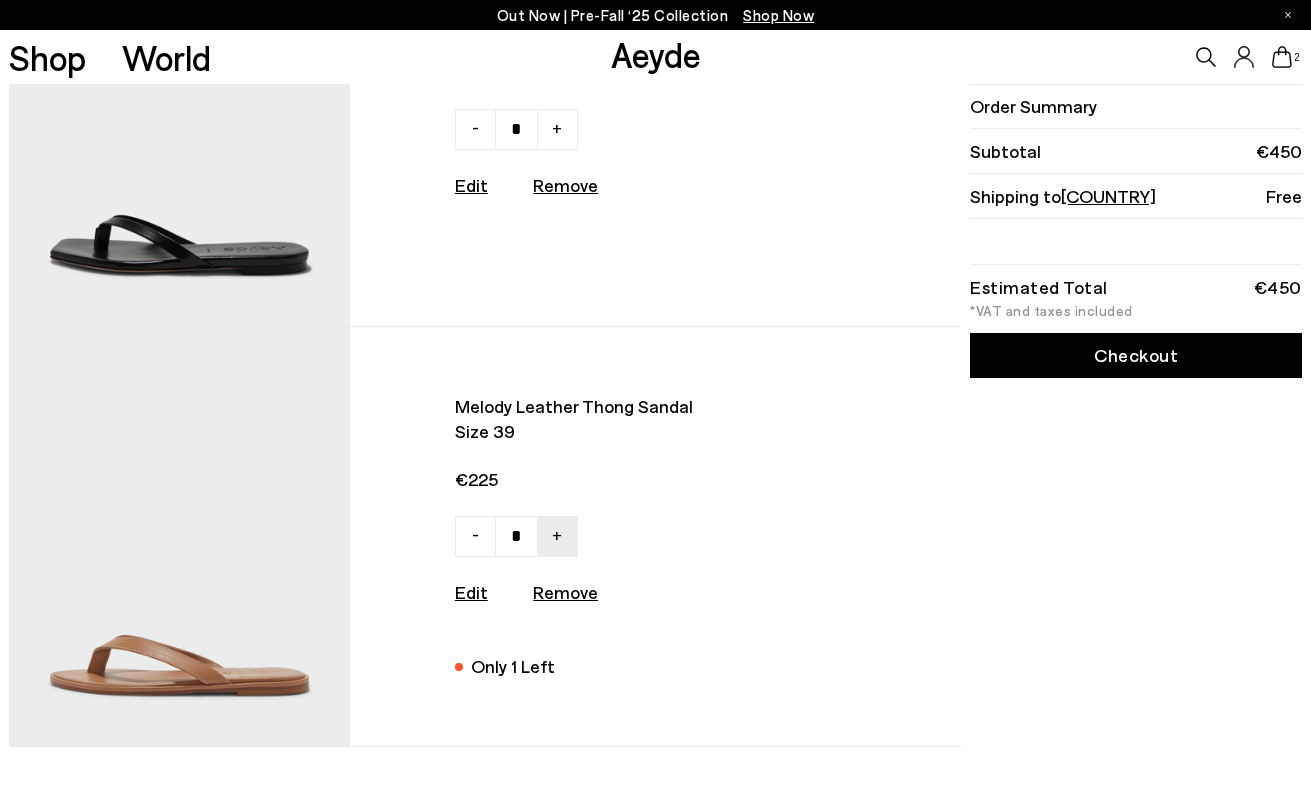 scroll, scrollTop: 178, scrollLeft: 0, axis: vertical 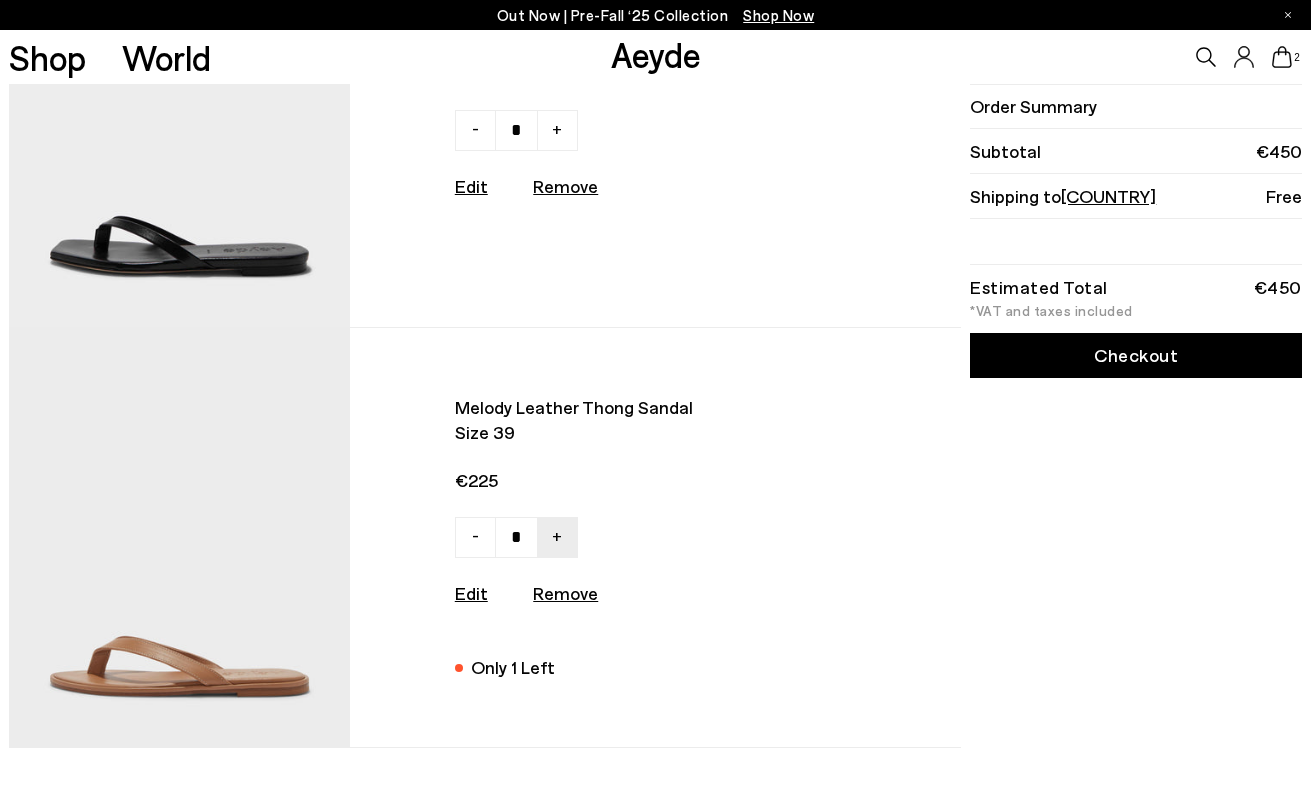 click on "Remove" at bounding box center [565, 186] 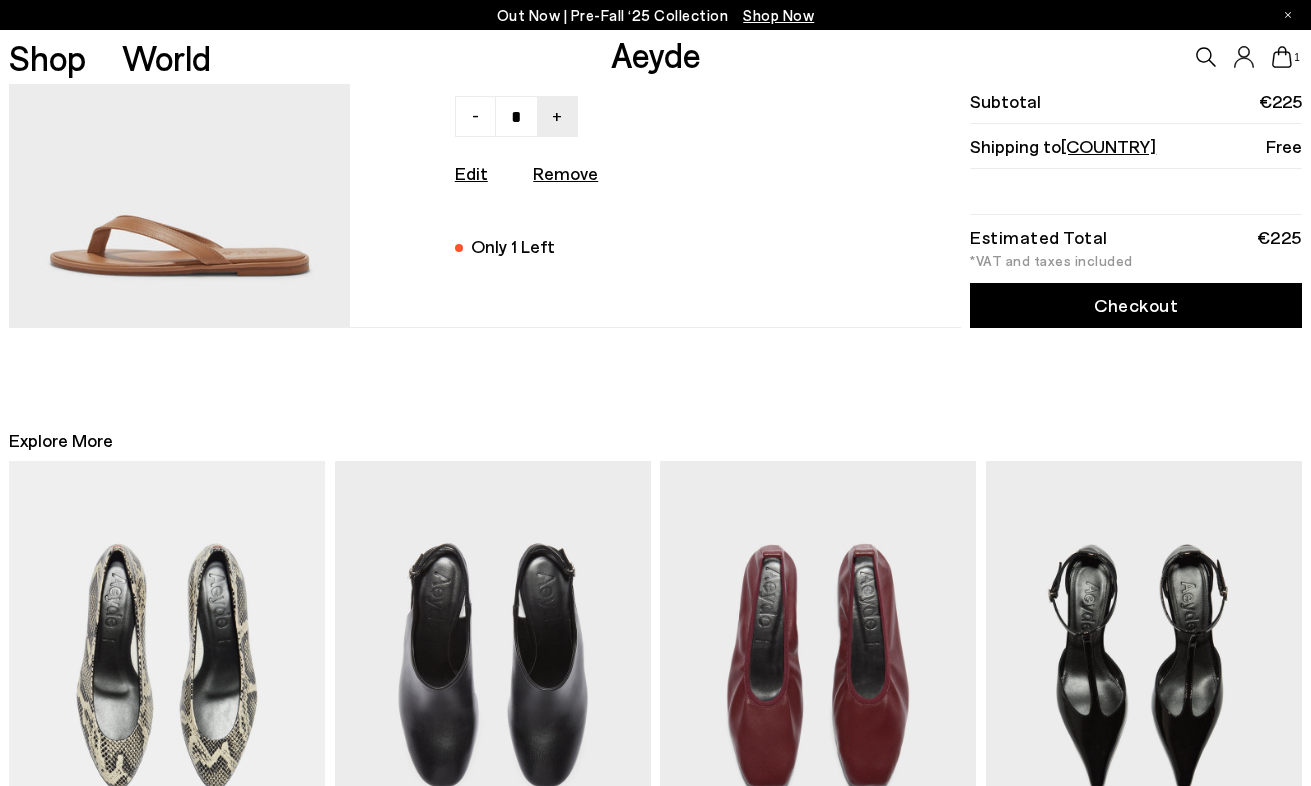 click on "Checkout" at bounding box center (1136, 305) 